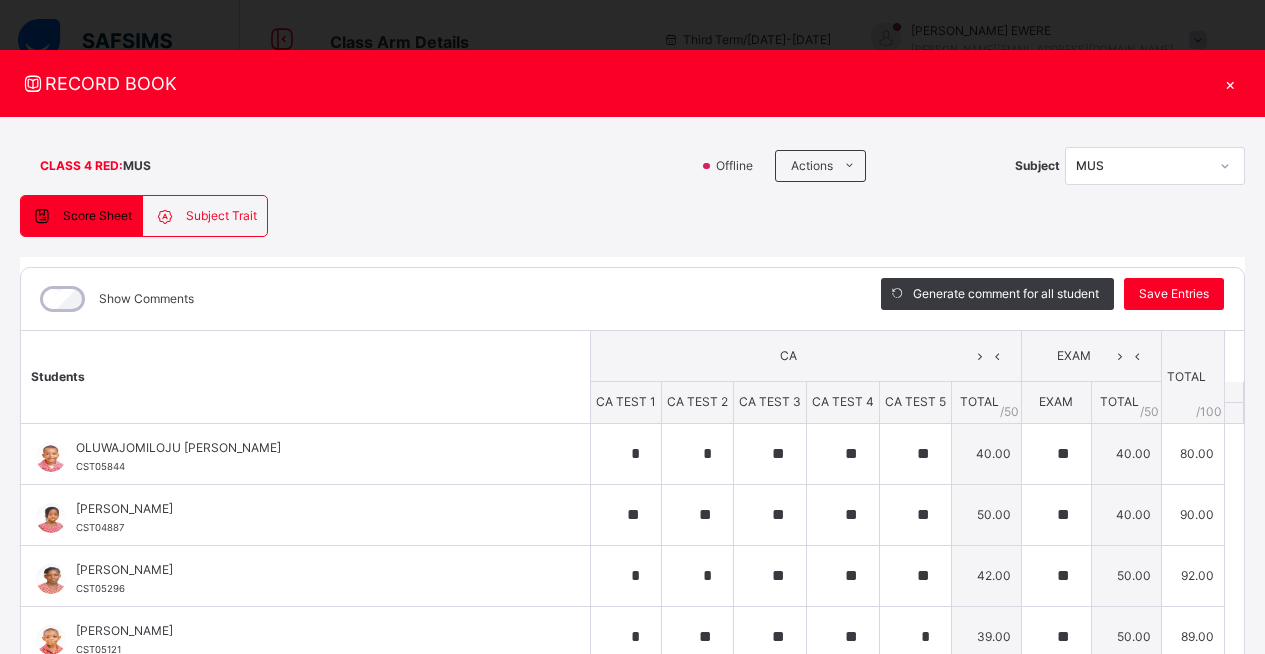 scroll, scrollTop: 719, scrollLeft: 0, axis: vertical 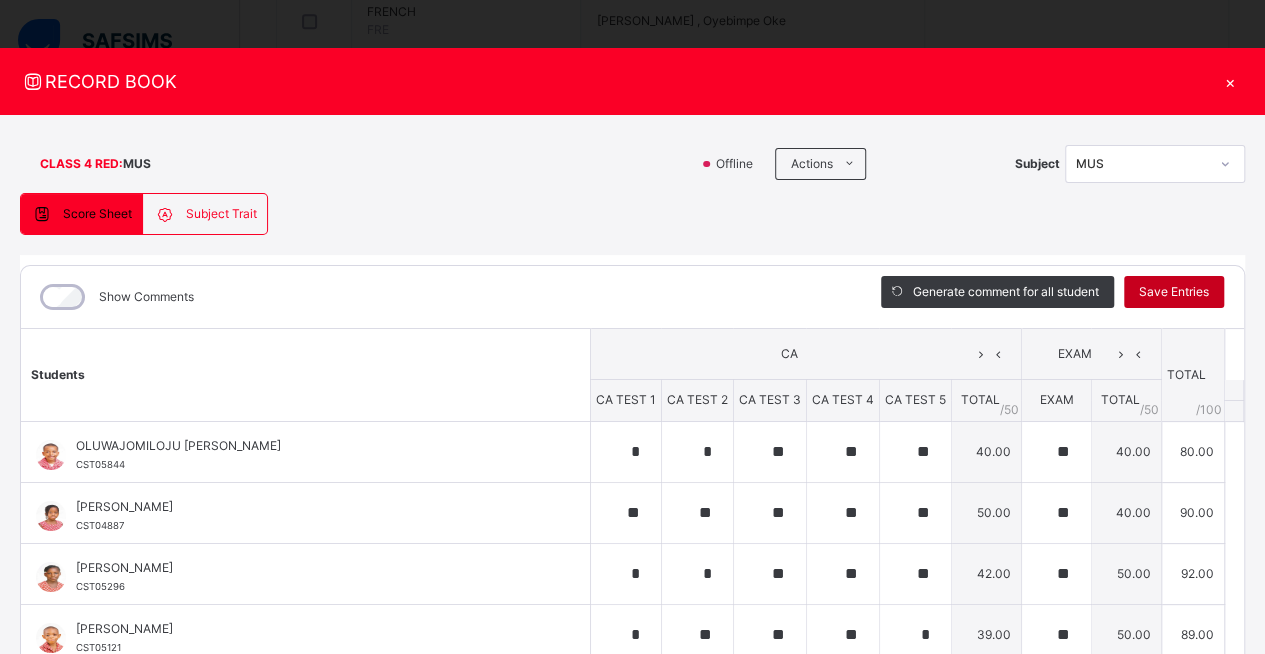 click on "Save Entries" at bounding box center [1174, 292] 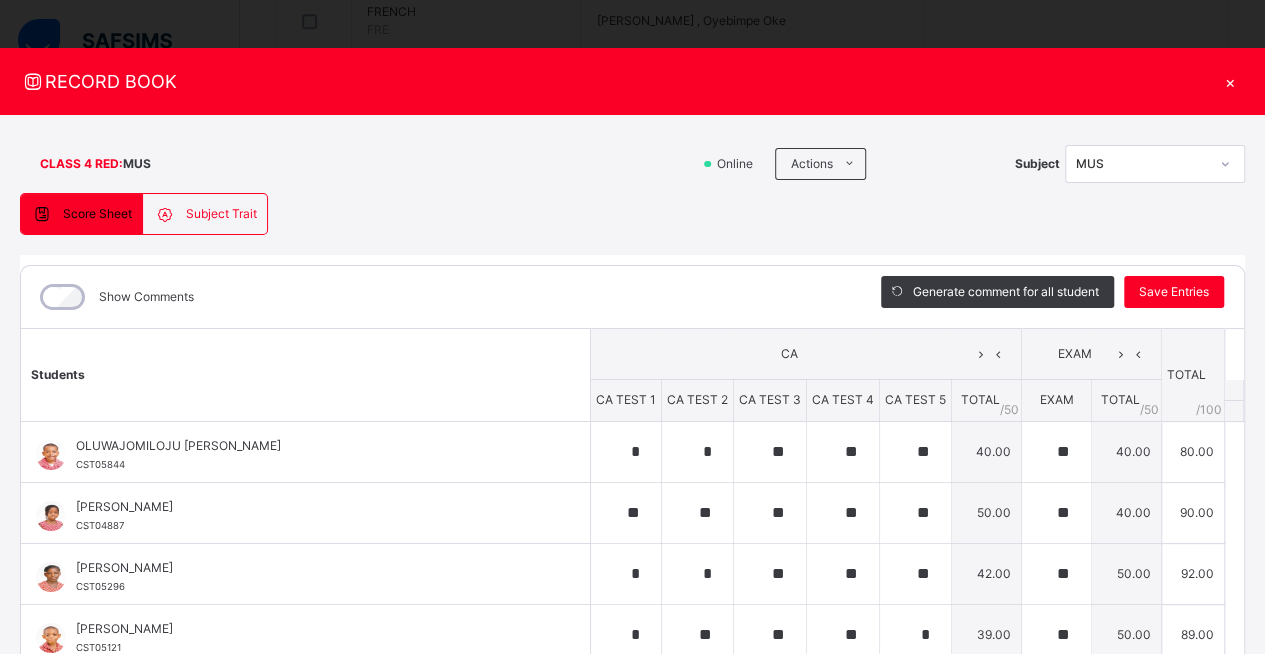 click on "×" at bounding box center (1230, 81) 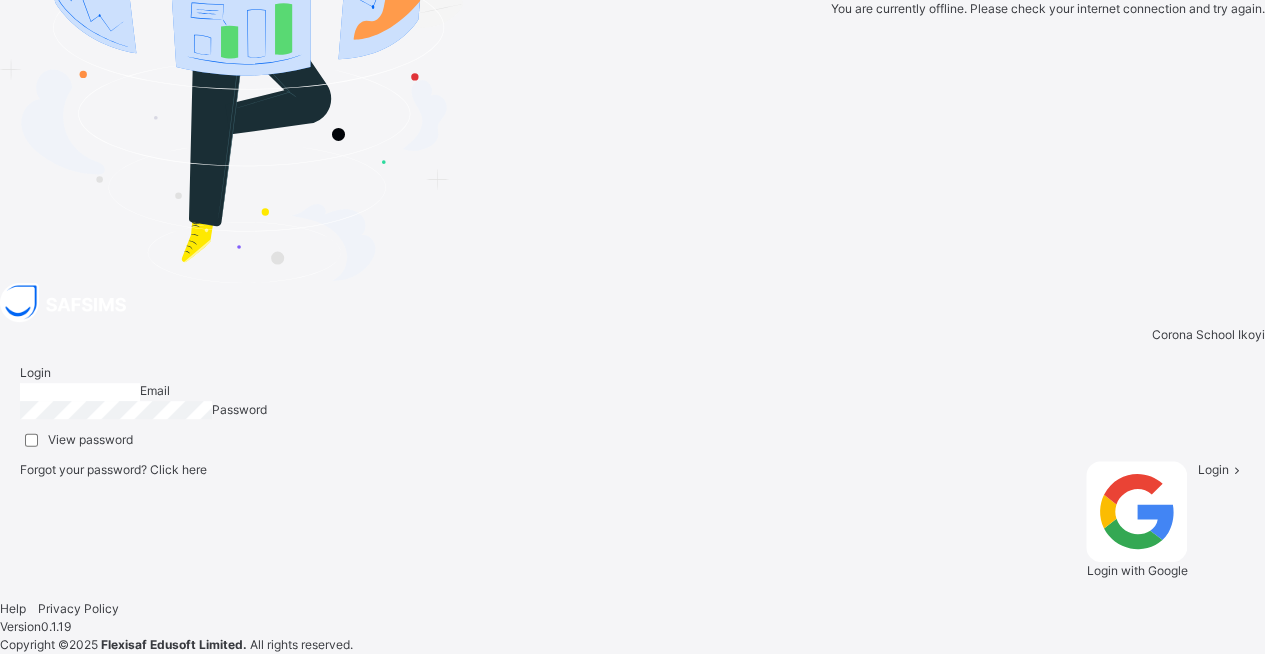 type on "**********" 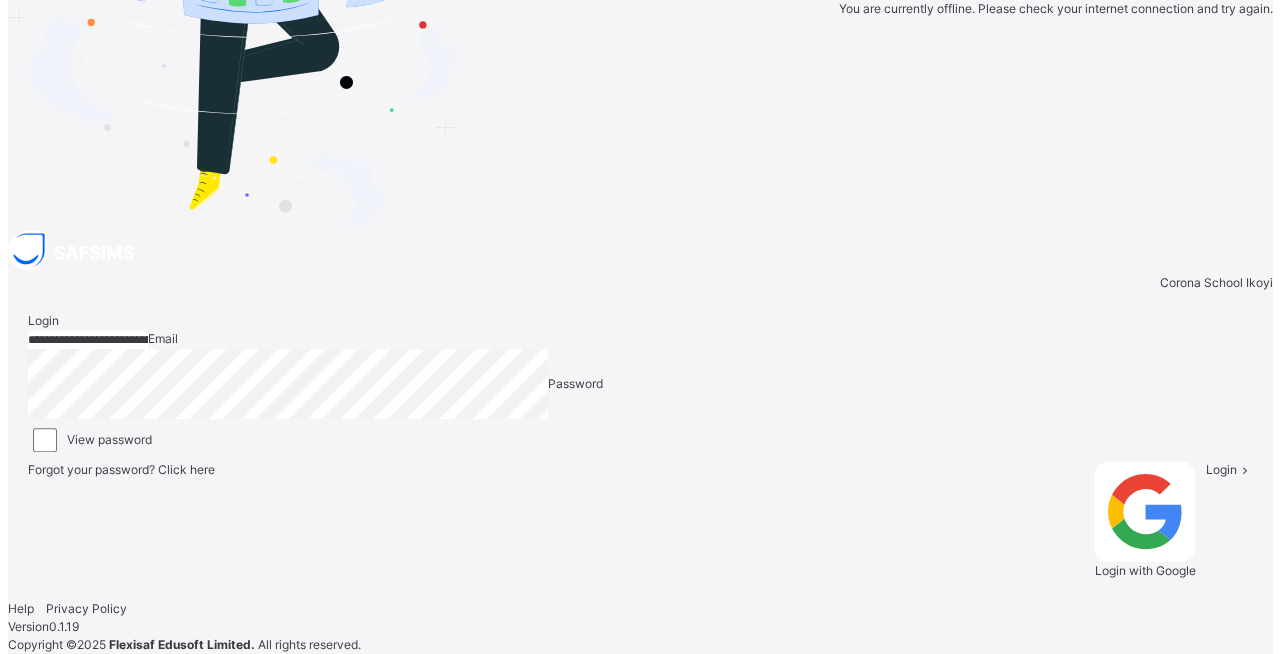 scroll, scrollTop: 0, scrollLeft: 0, axis: both 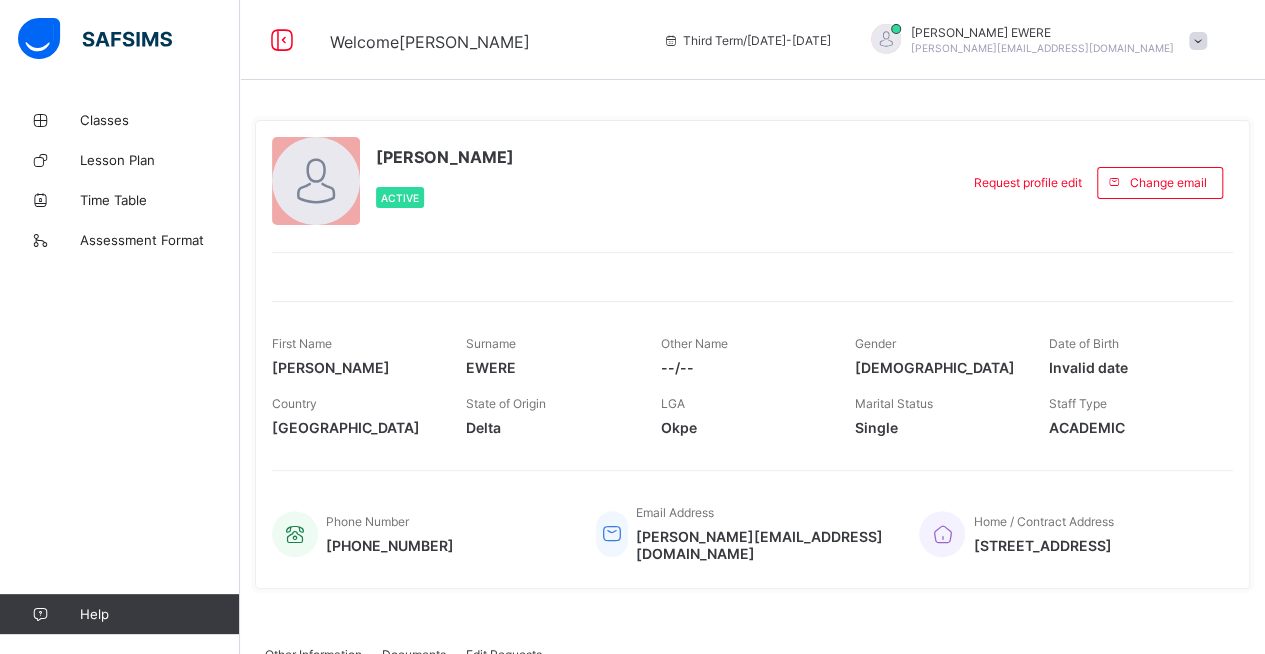 click on "Classes" at bounding box center [160, 120] 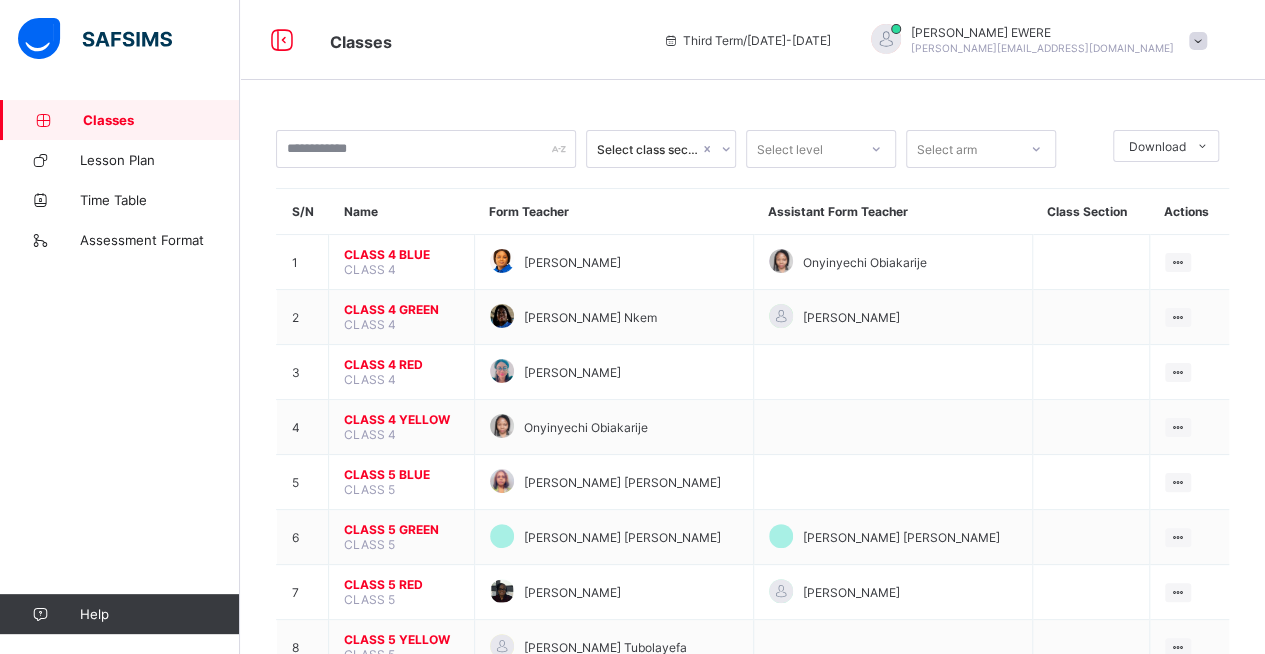 scroll, scrollTop: 208, scrollLeft: 0, axis: vertical 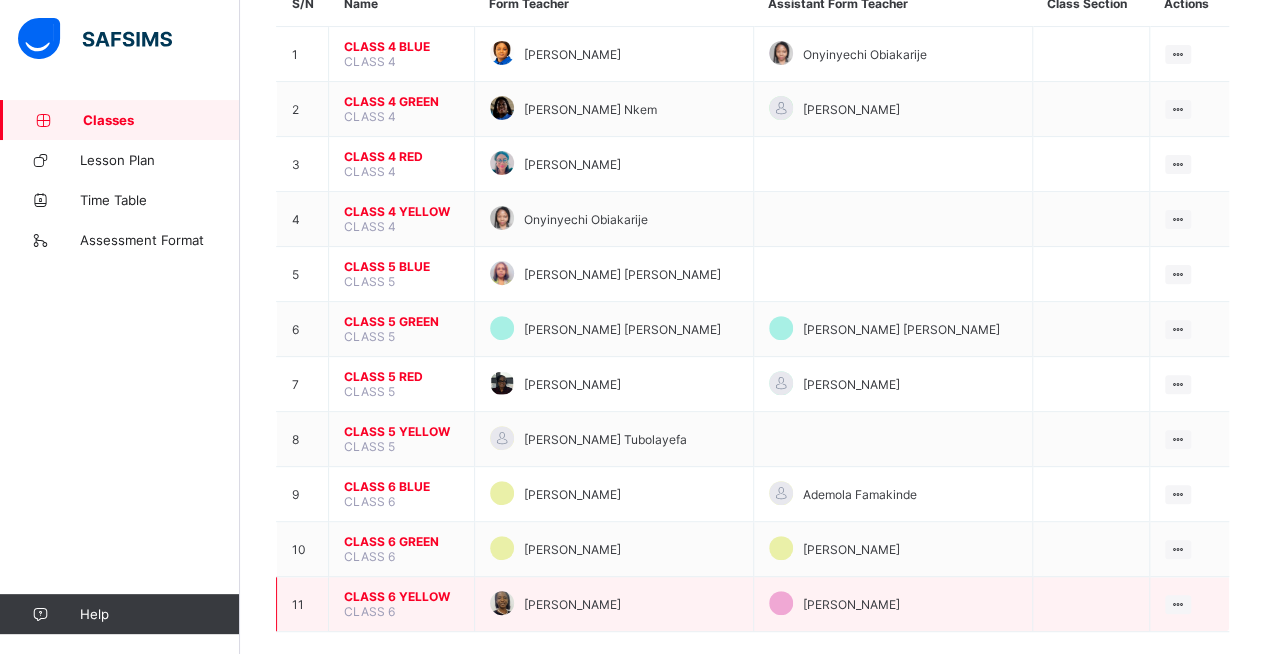 click on "CLASS 6   YELLOW" at bounding box center (401, 596) 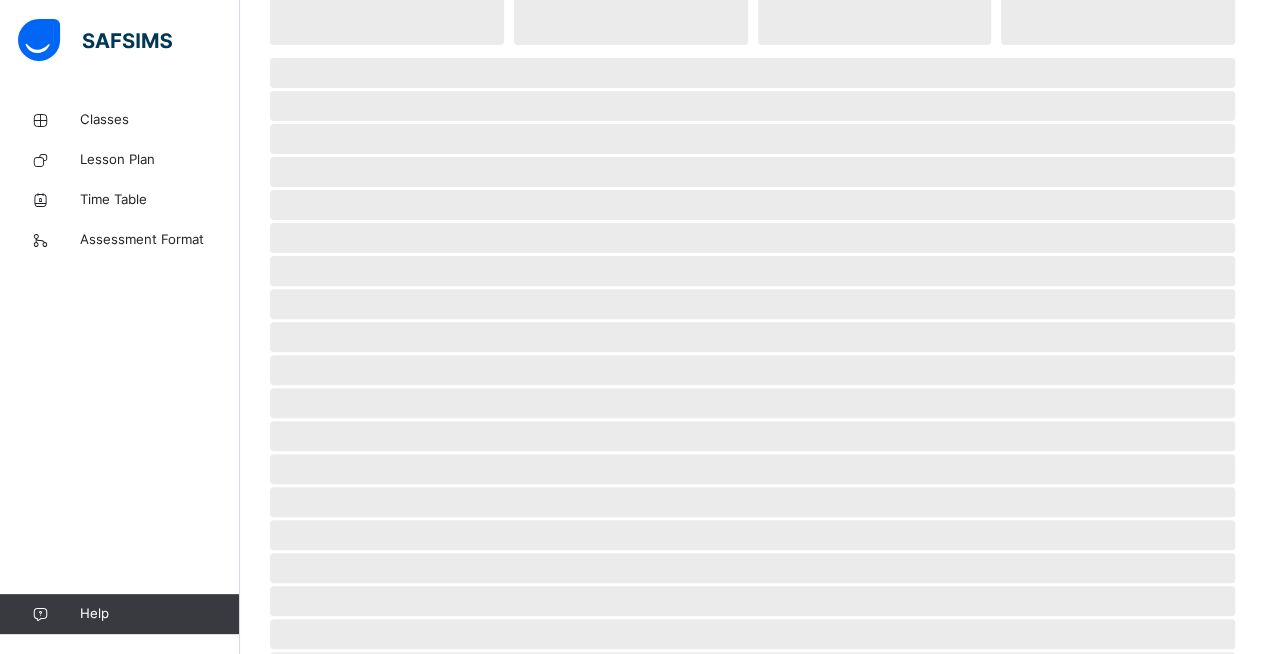 scroll, scrollTop: 0, scrollLeft: 0, axis: both 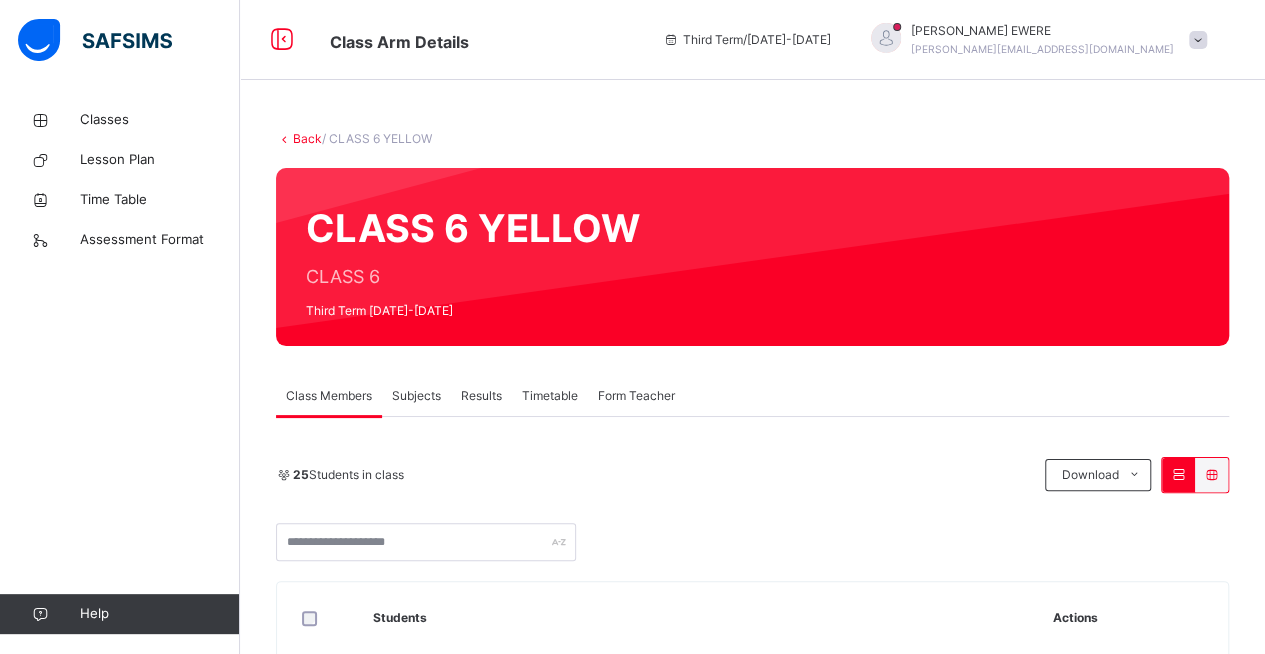 click on "Subjects" at bounding box center (416, 396) 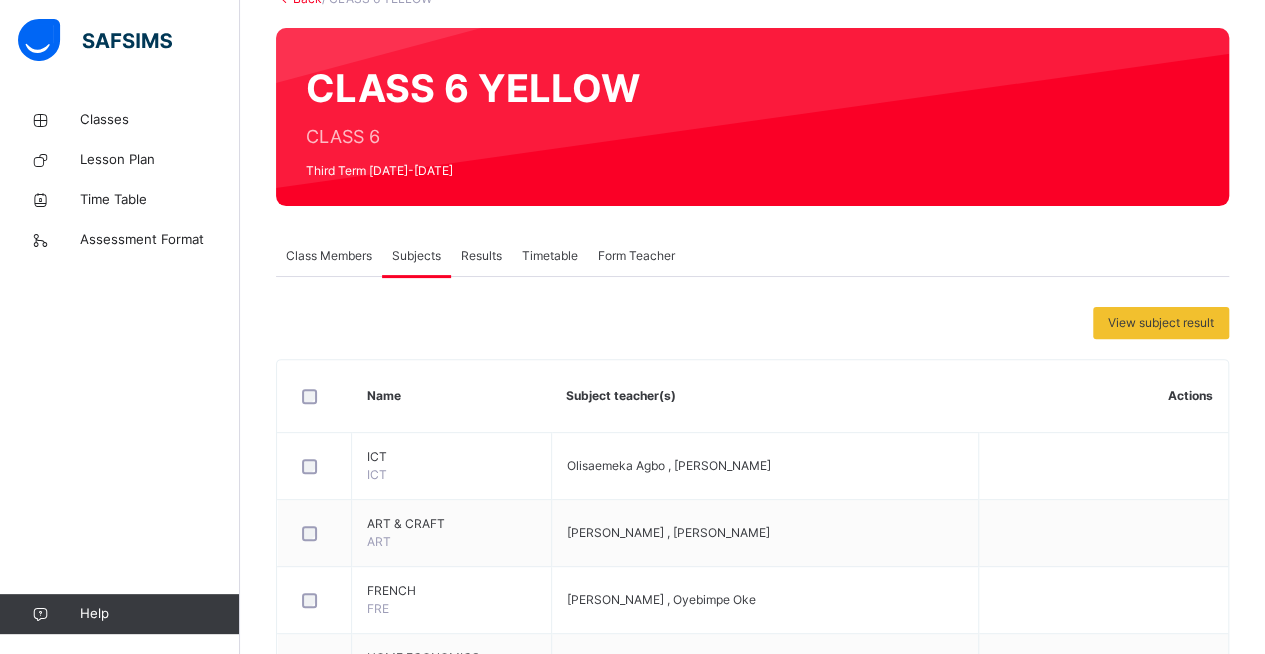 scroll, scrollTop: 101, scrollLeft: 0, axis: vertical 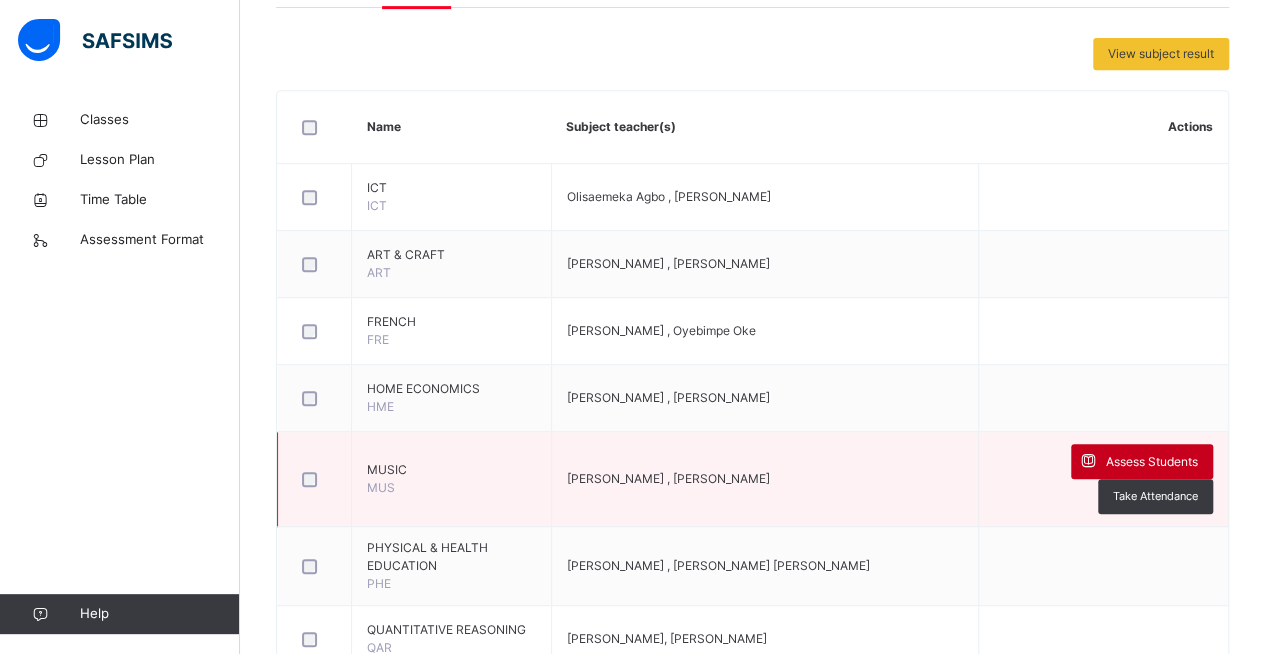 click on "Assess Students" at bounding box center (1152, 462) 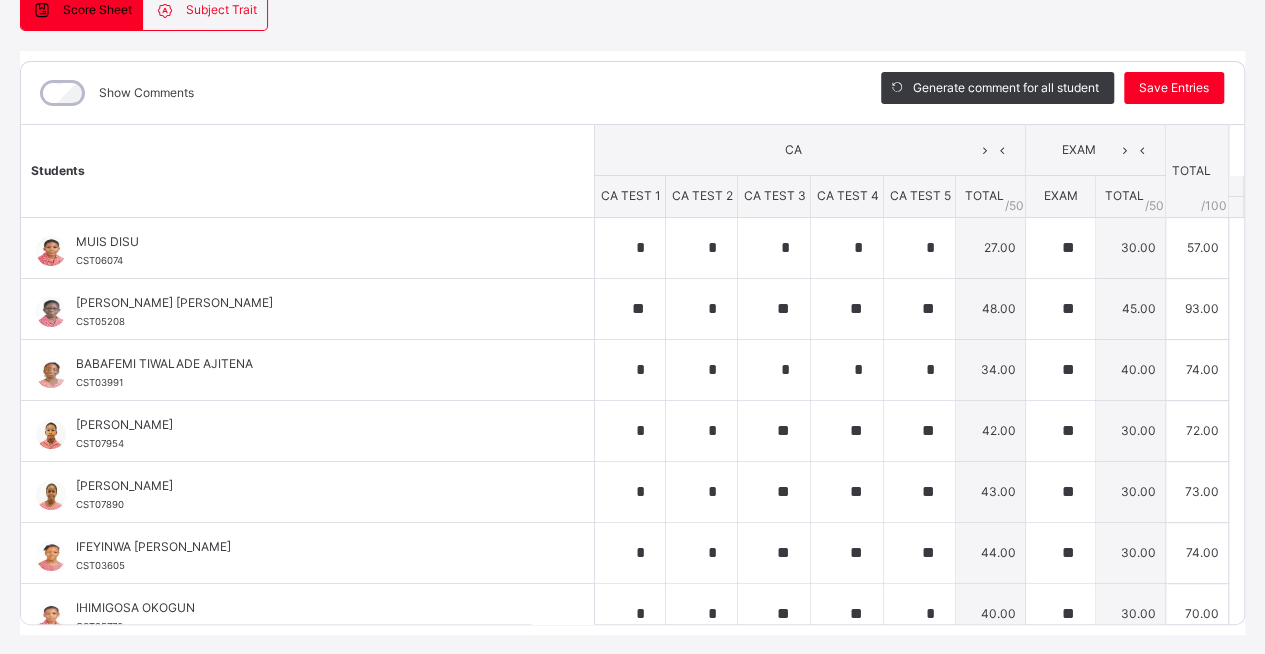 scroll, scrollTop: 256, scrollLeft: 0, axis: vertical 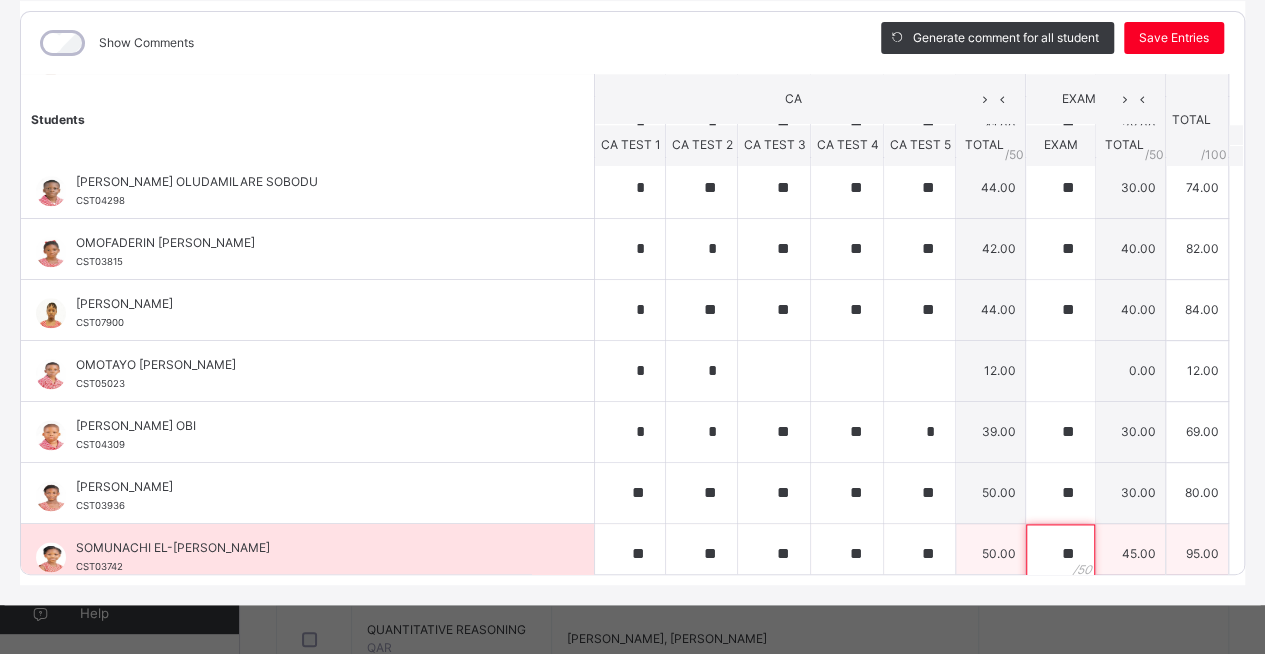 click on "**" at bounding box center [1060, 554] 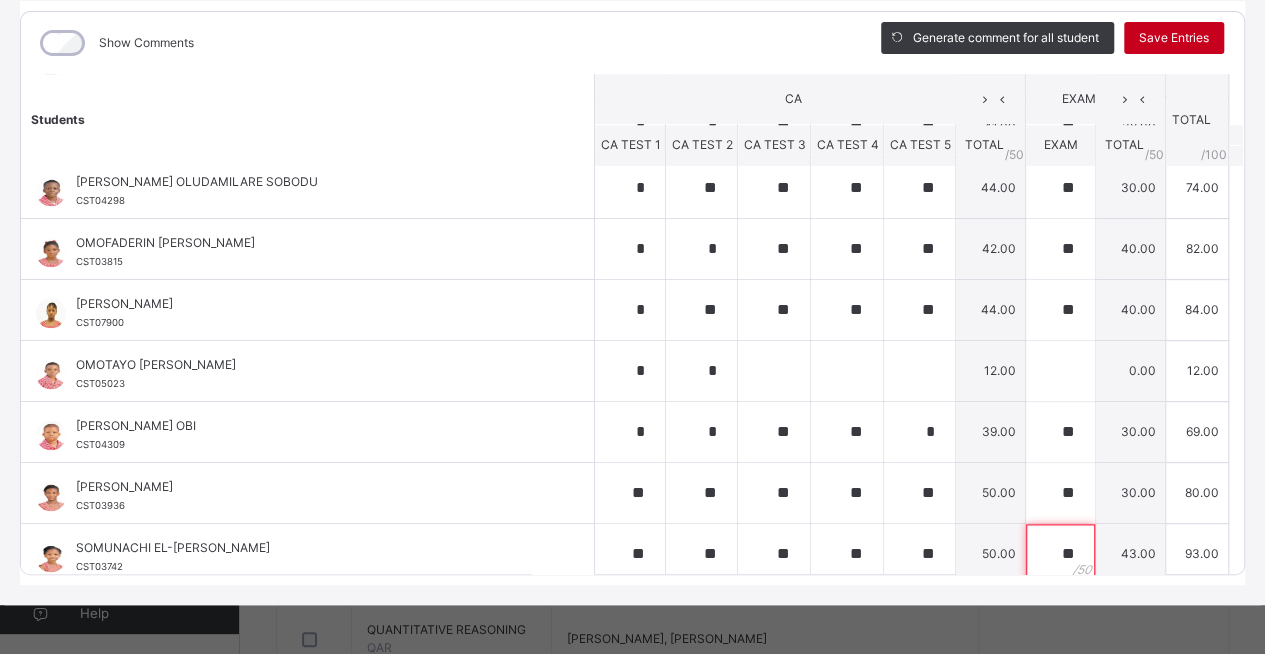 type on "**" 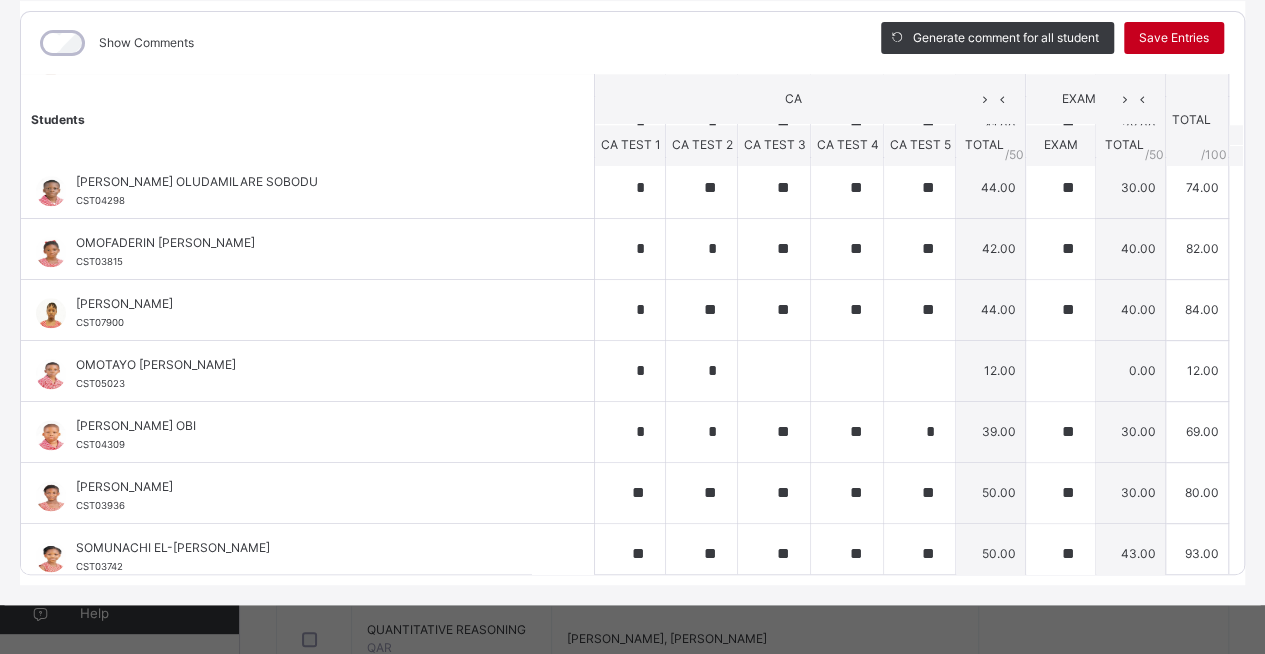 click on "Save Entries" at bounding box center [1174, 38] 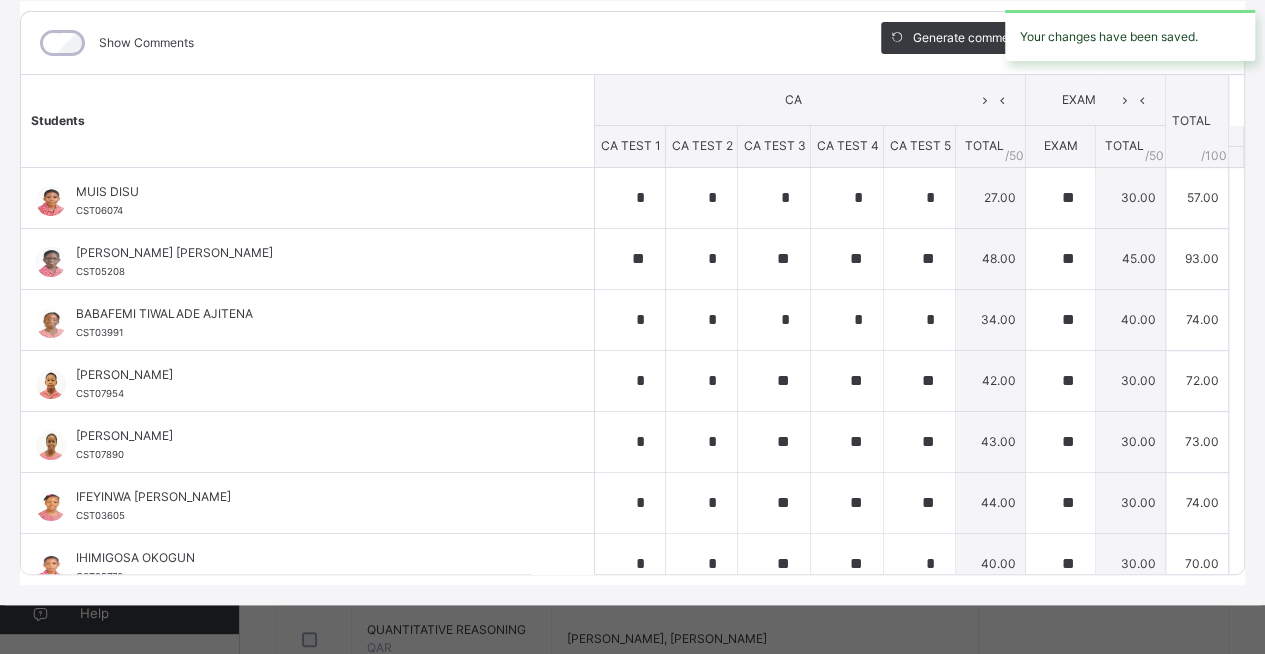 click on "Your changes have been saved." at bounding box center [1130, 35] 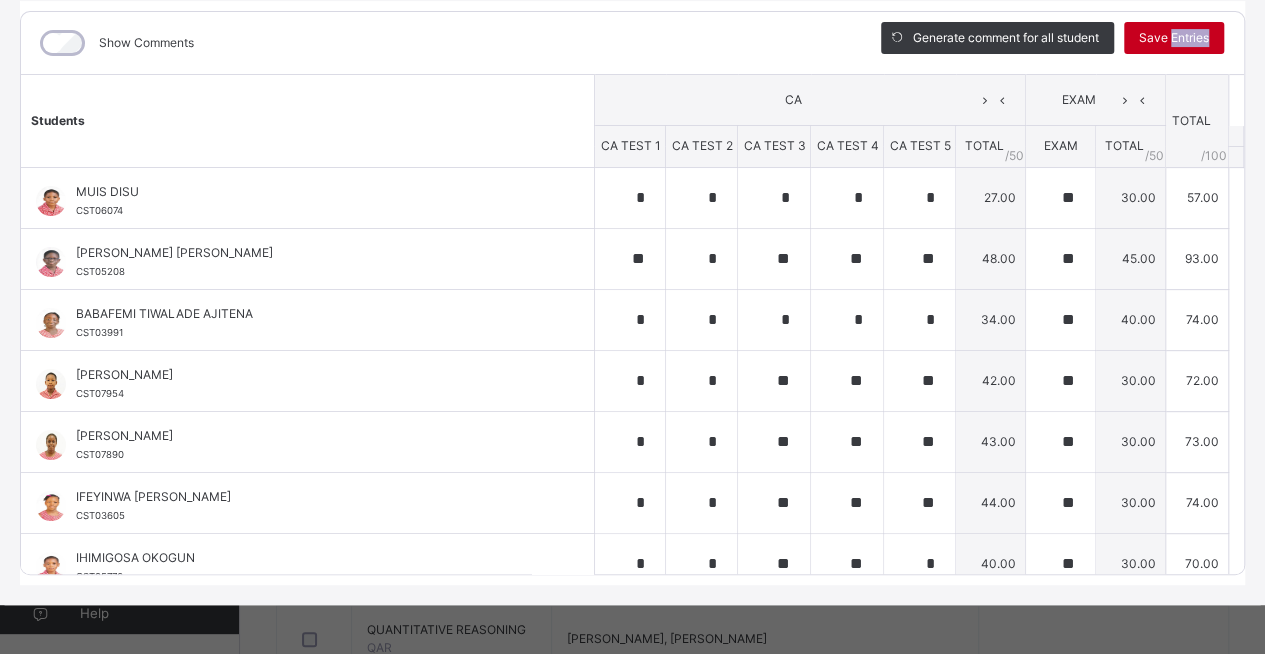 click on "Save Entries" at bounding box center [1174, 38] 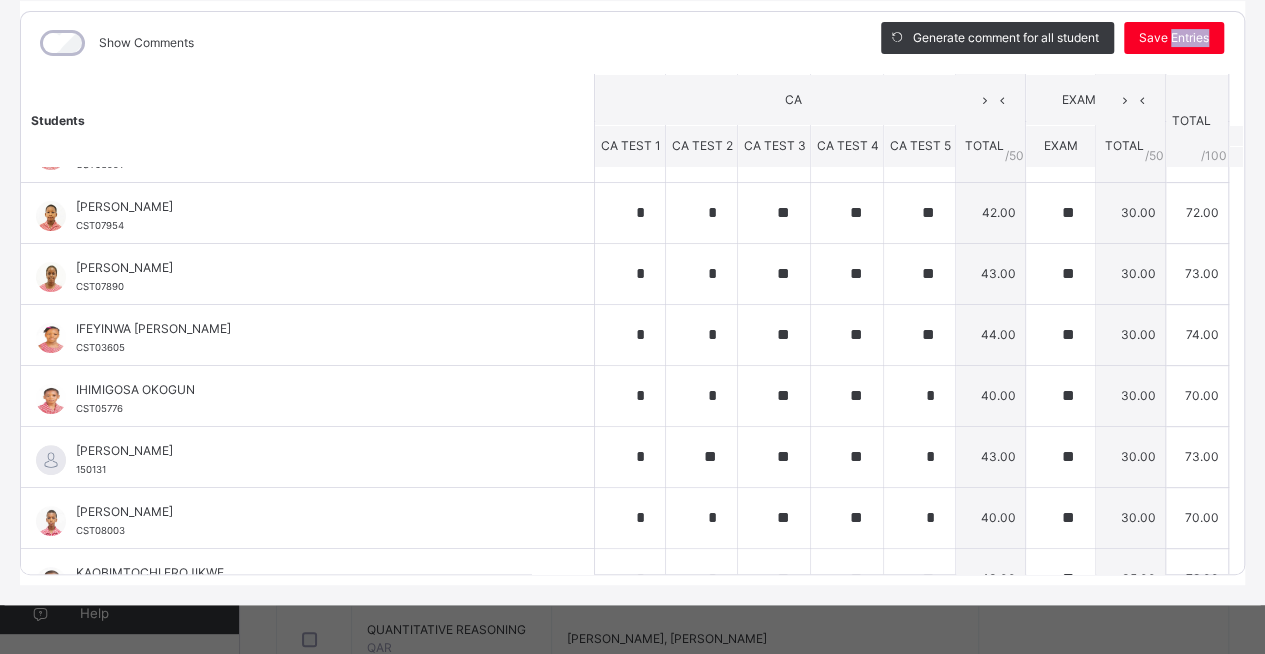 scroll, scrollTop: 0, scrollLeft: 0, axis: both 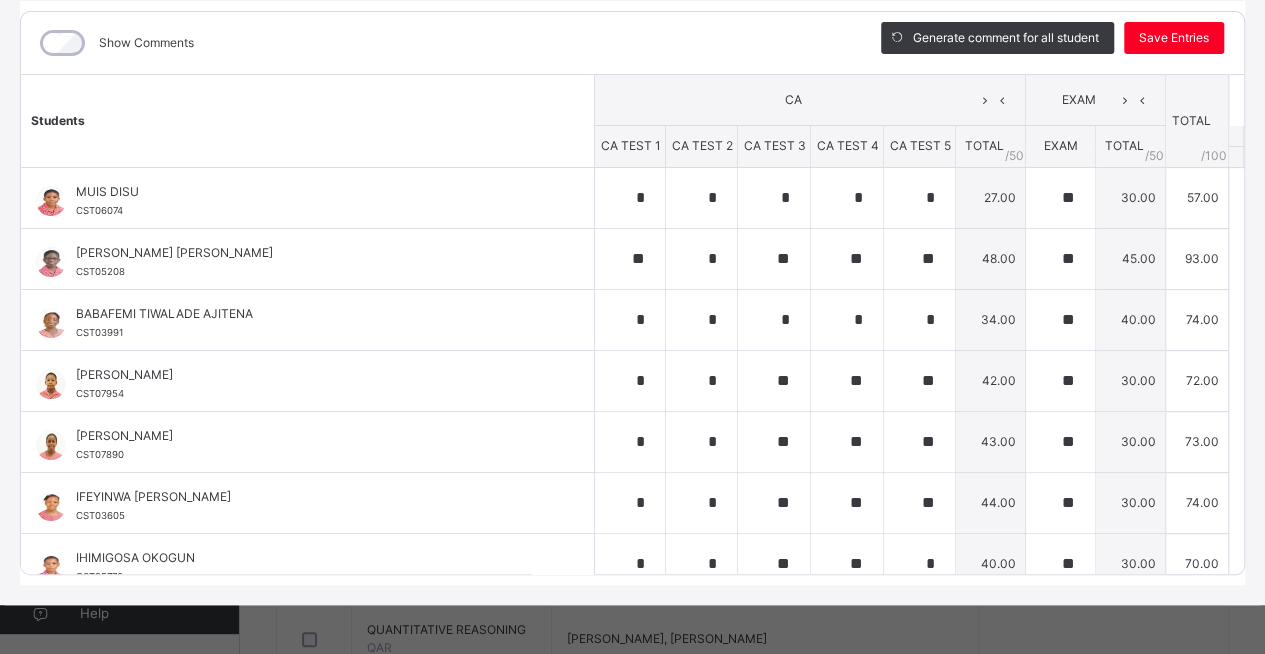 click on "Generate comment for all student   Save Entries" at bounding box center [1052, 43] 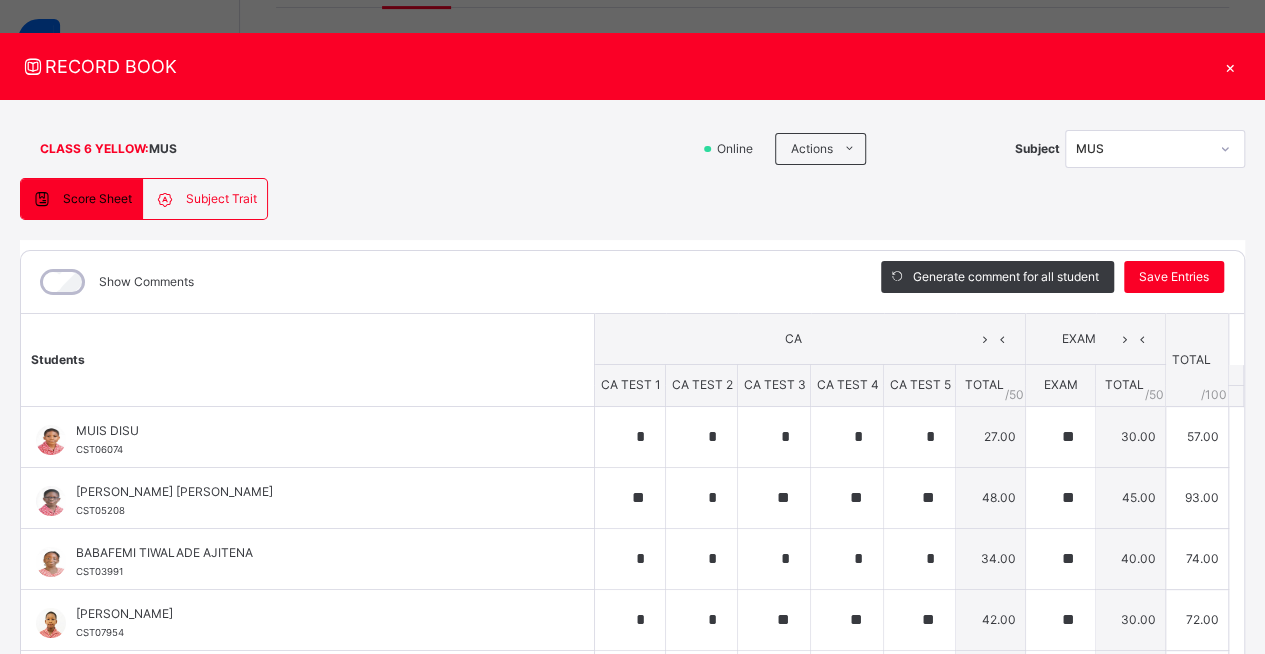 scroll, scrollTop: 0, scrollLeft: 0, axis: both 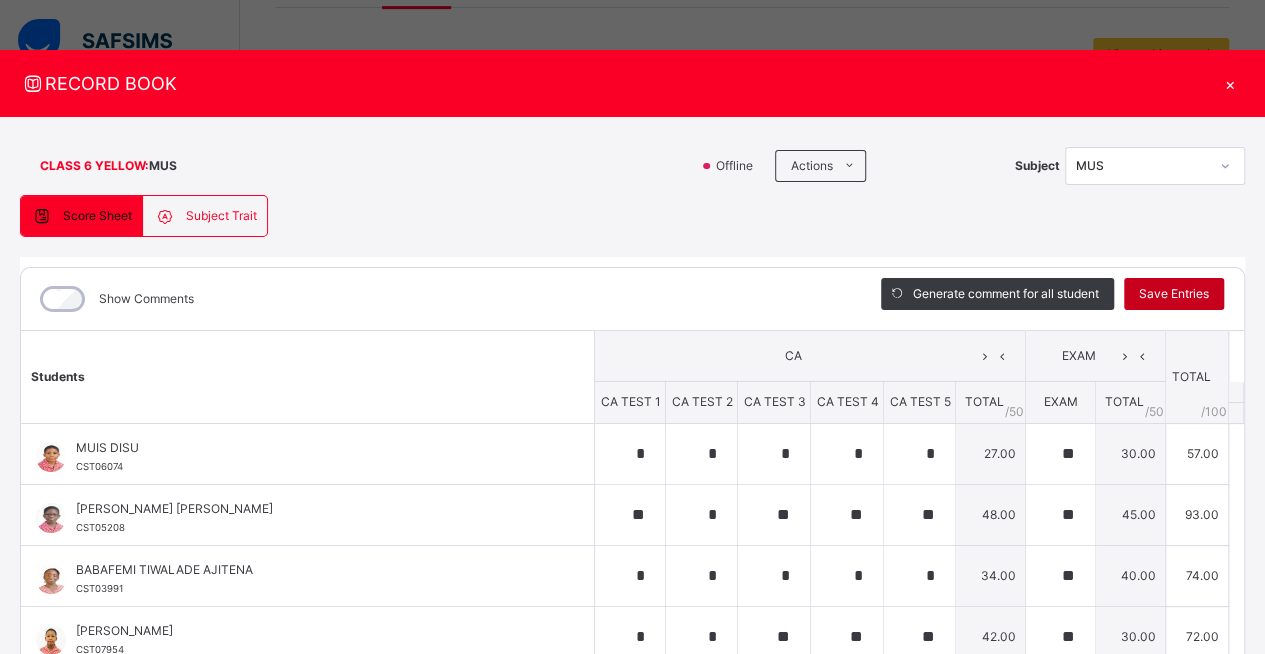 click on "Save Entries" at bounding box center (1174, 294) 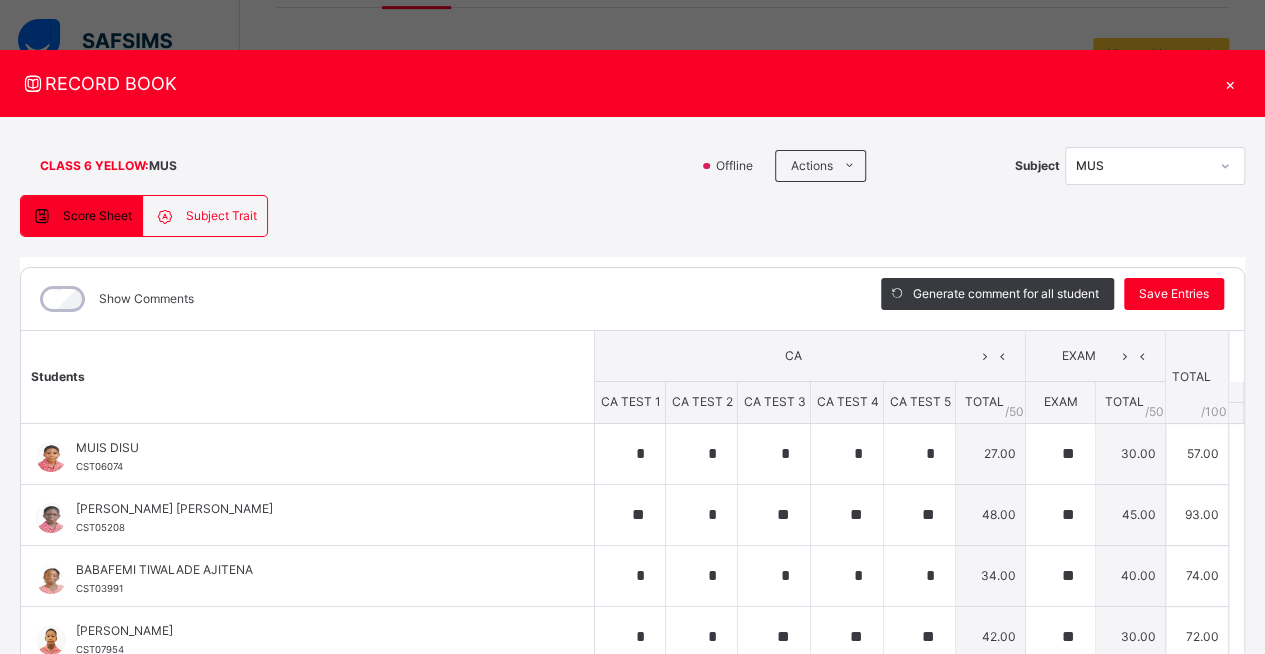 click on "×" at bounding box center [1230, 83] 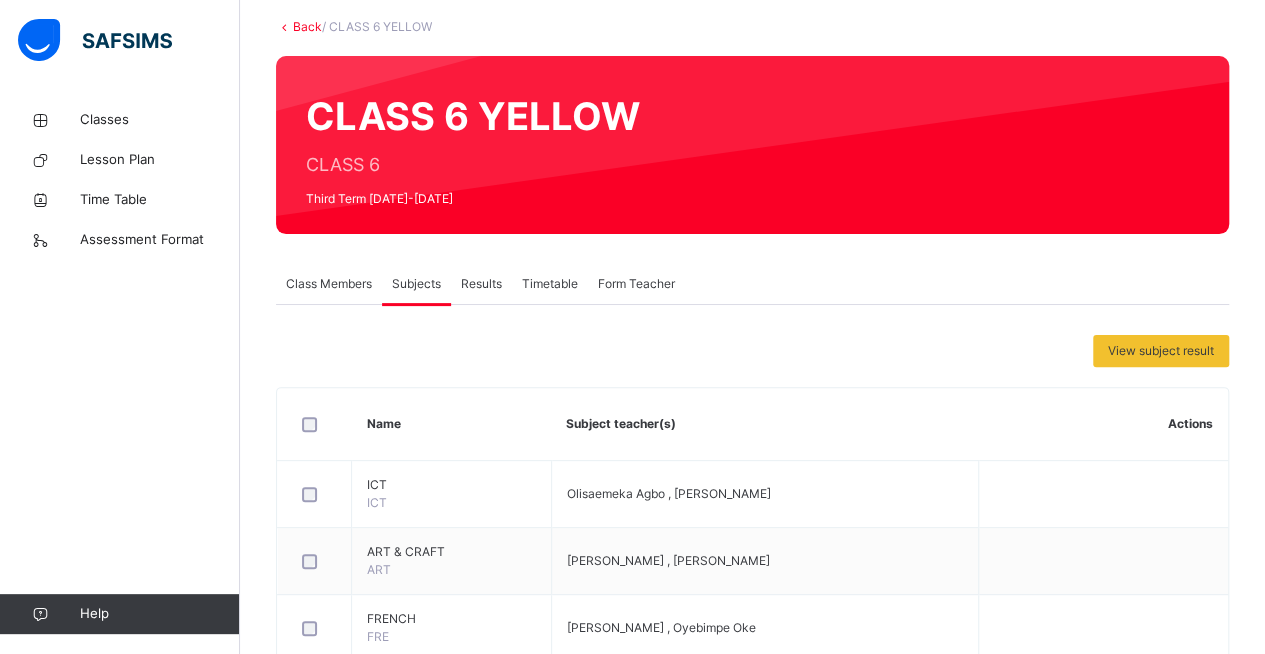 scroll, scrollTop: 0, scrollLeft: 0, axis: both 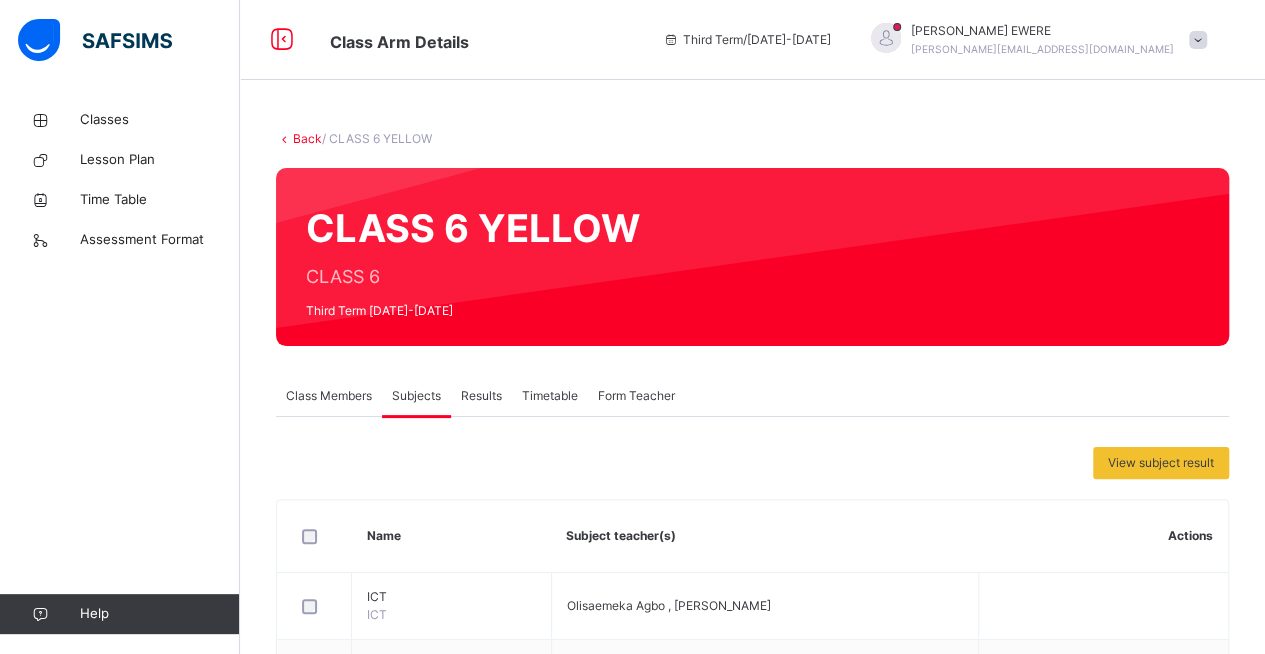click on "Back" at bounding box center [307, 138] 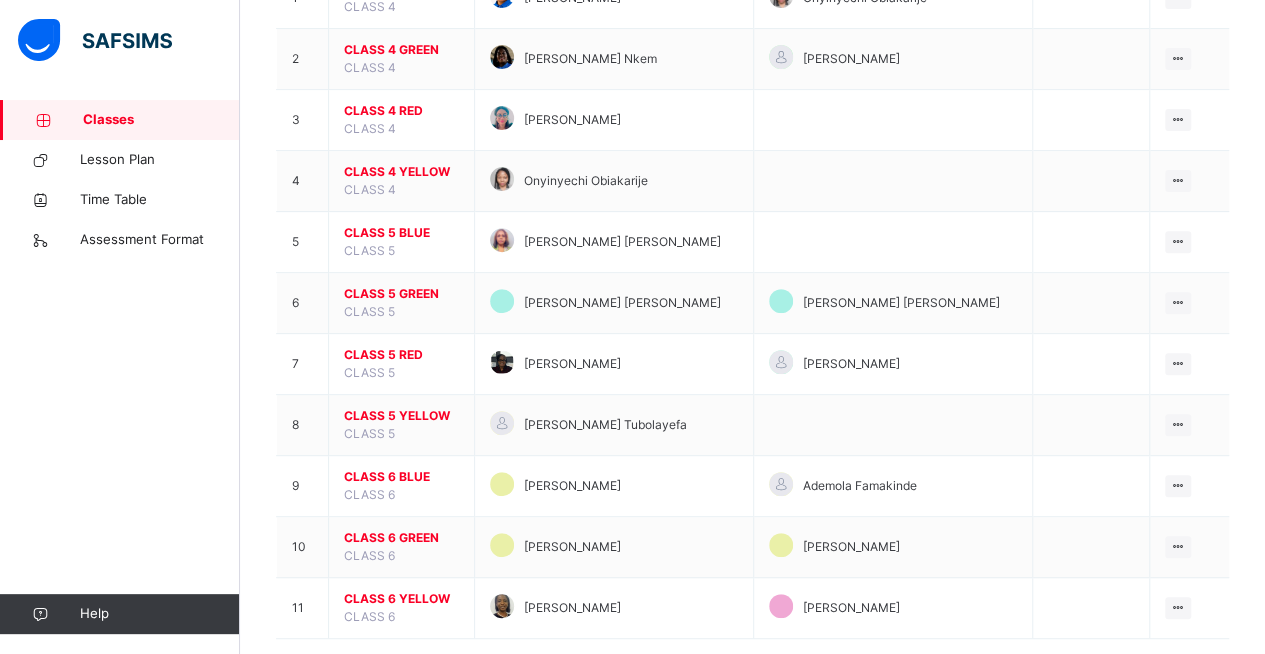 scroll, scrollTop: 300, scrollLeft: 0, axis: vertical 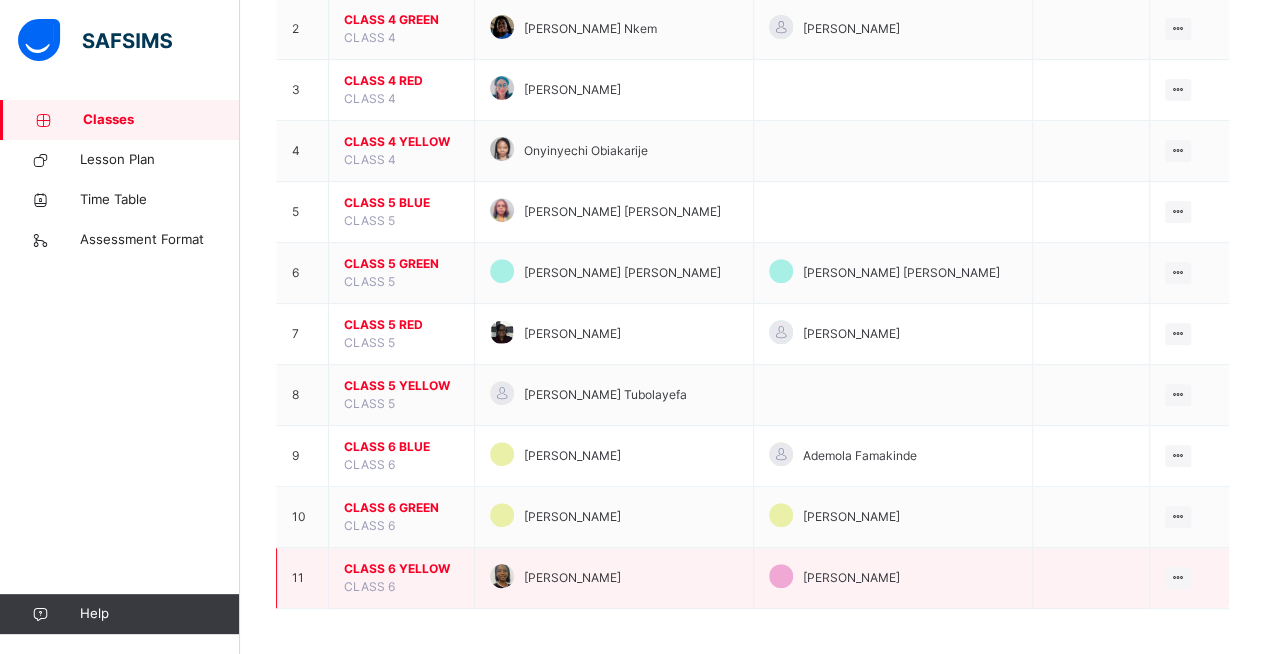 click on "CLASS 6   YELLOW" at bounding box center (401, 569) 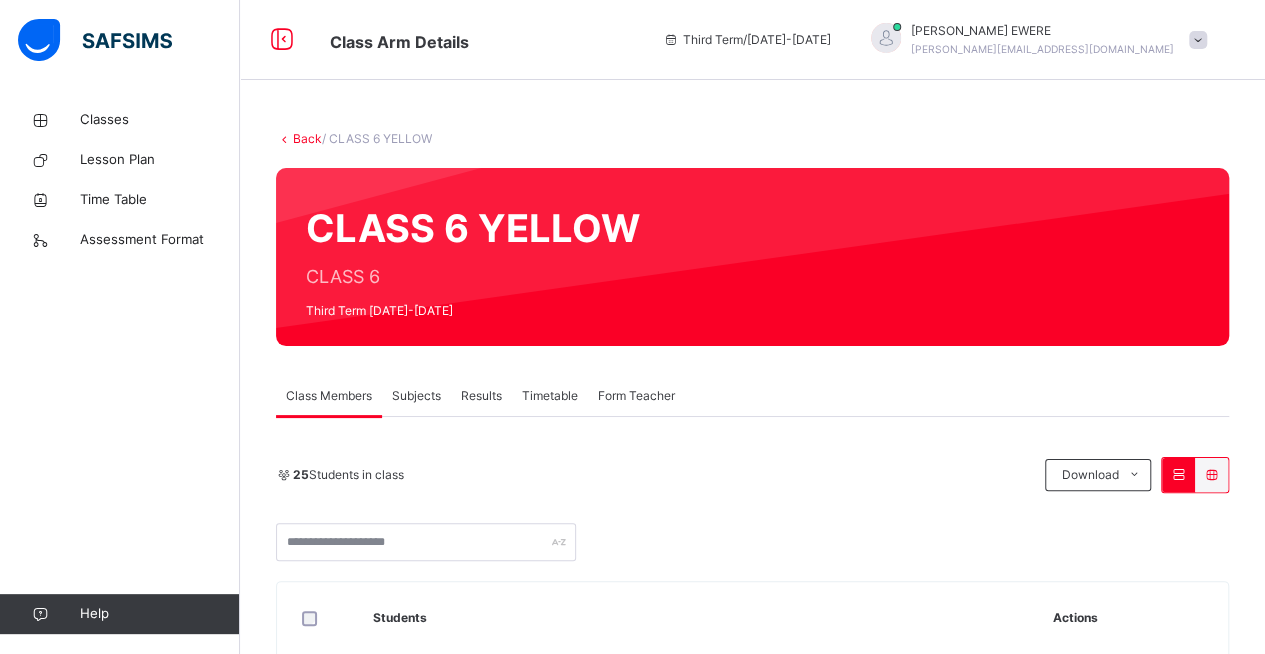 click on "Subjects" at bounding box center [416, 396] 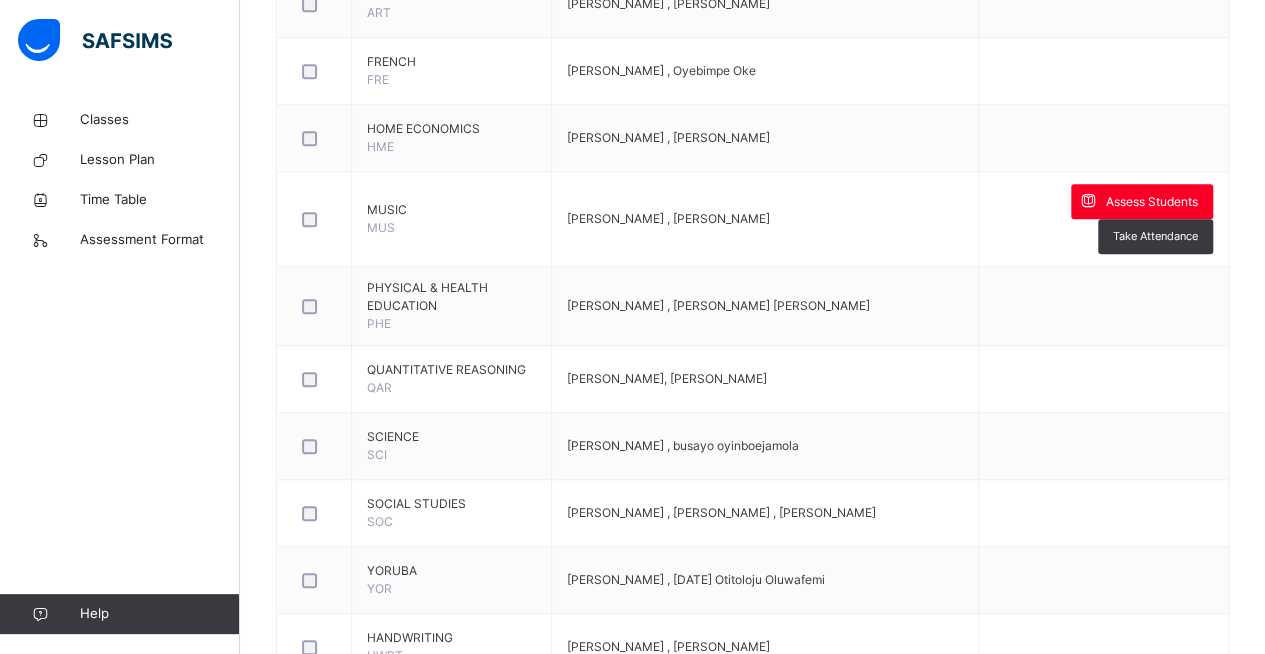 scroll, scrollTop: 525, scrollLeft: 0, axis: vertical 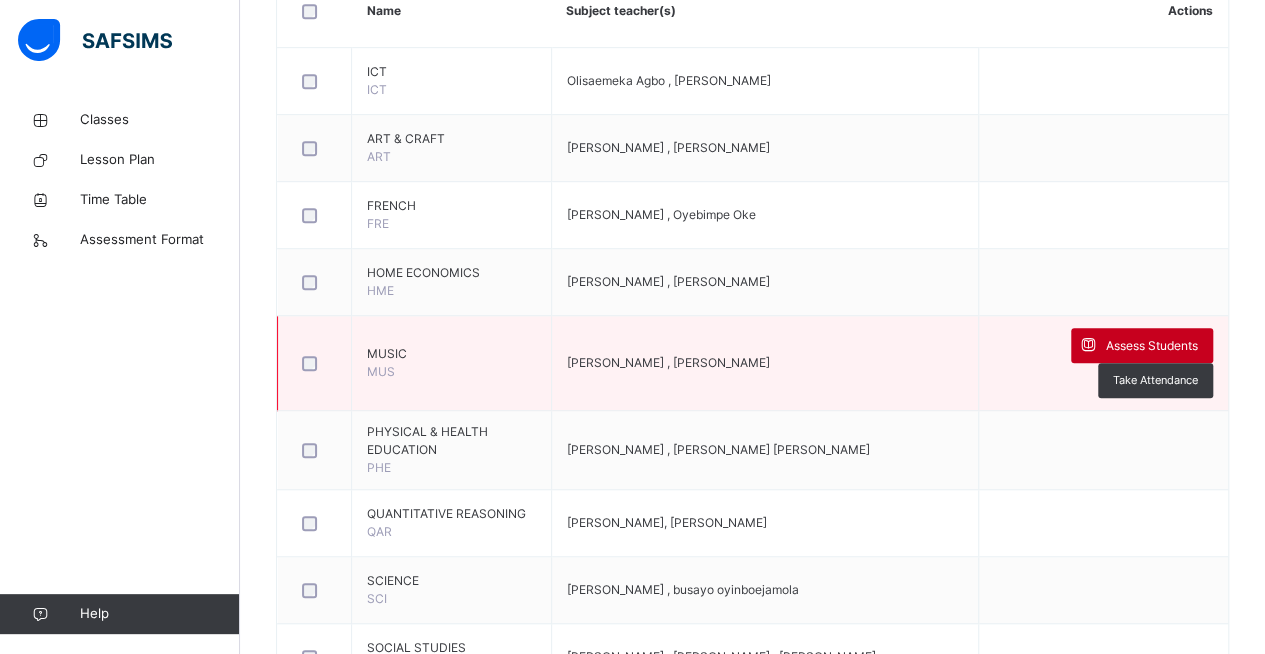 click on "Assess Students" at bounding box center [1152, 346] 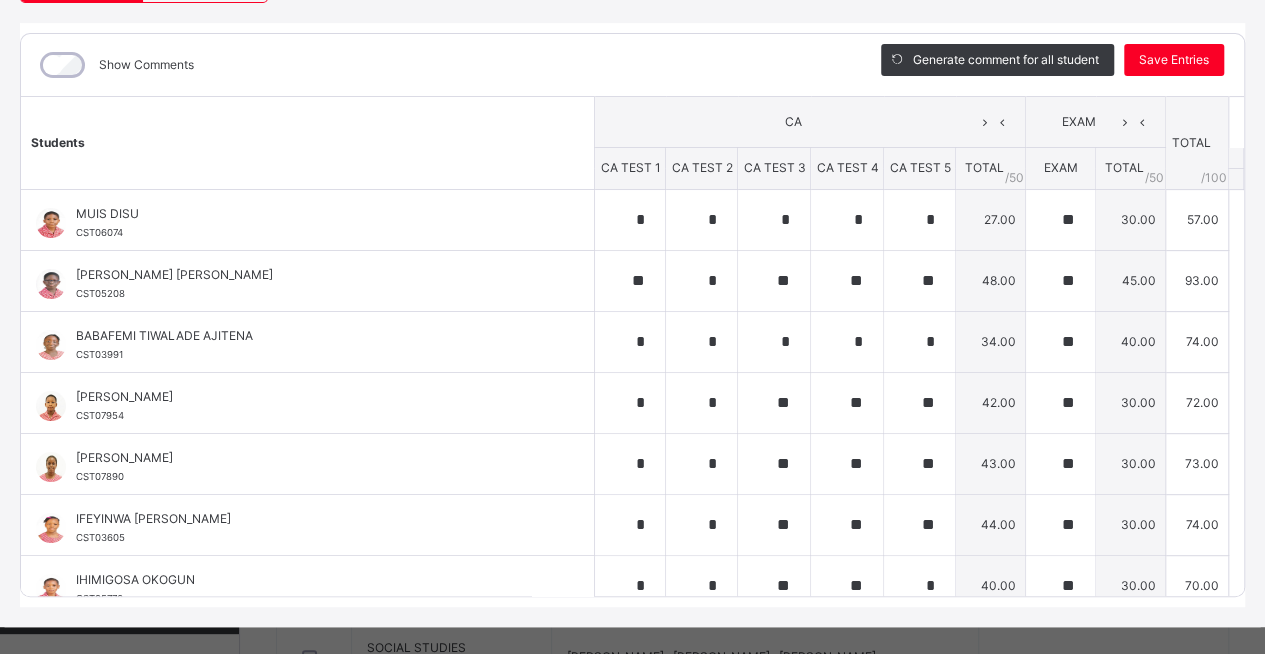 scroll, scrollTop: 256, scrollLeft: 0, axis: vertical 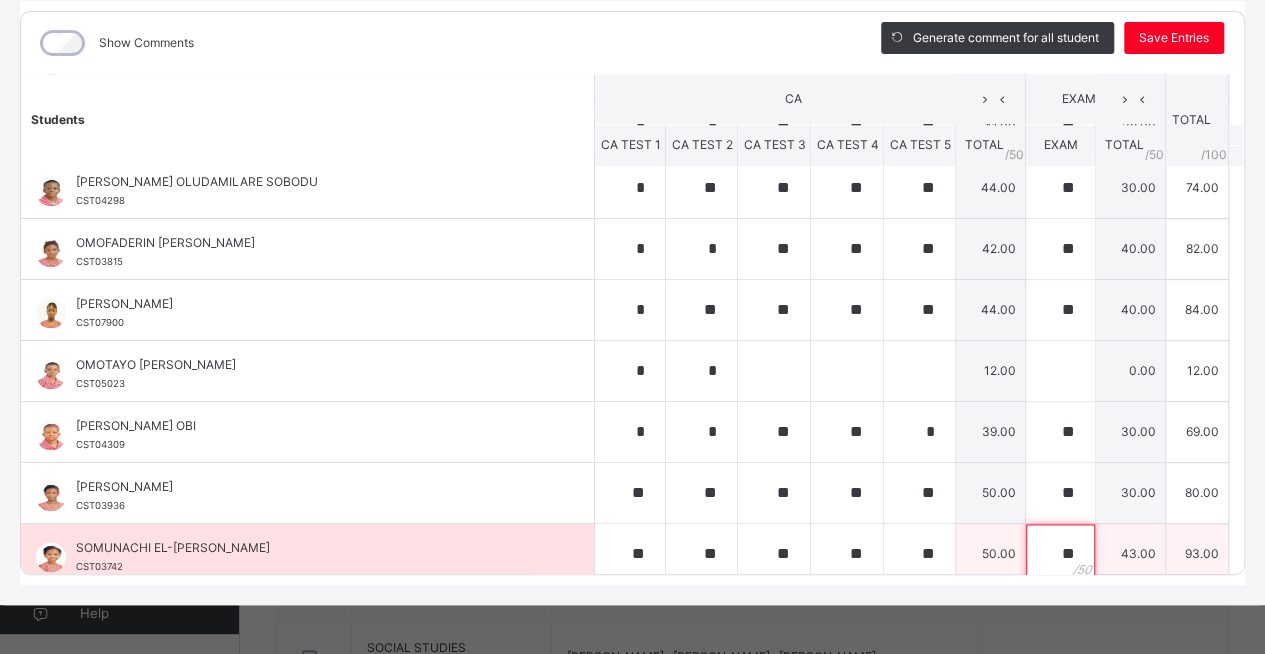 click on "**" at bounding box center [1060, 554] 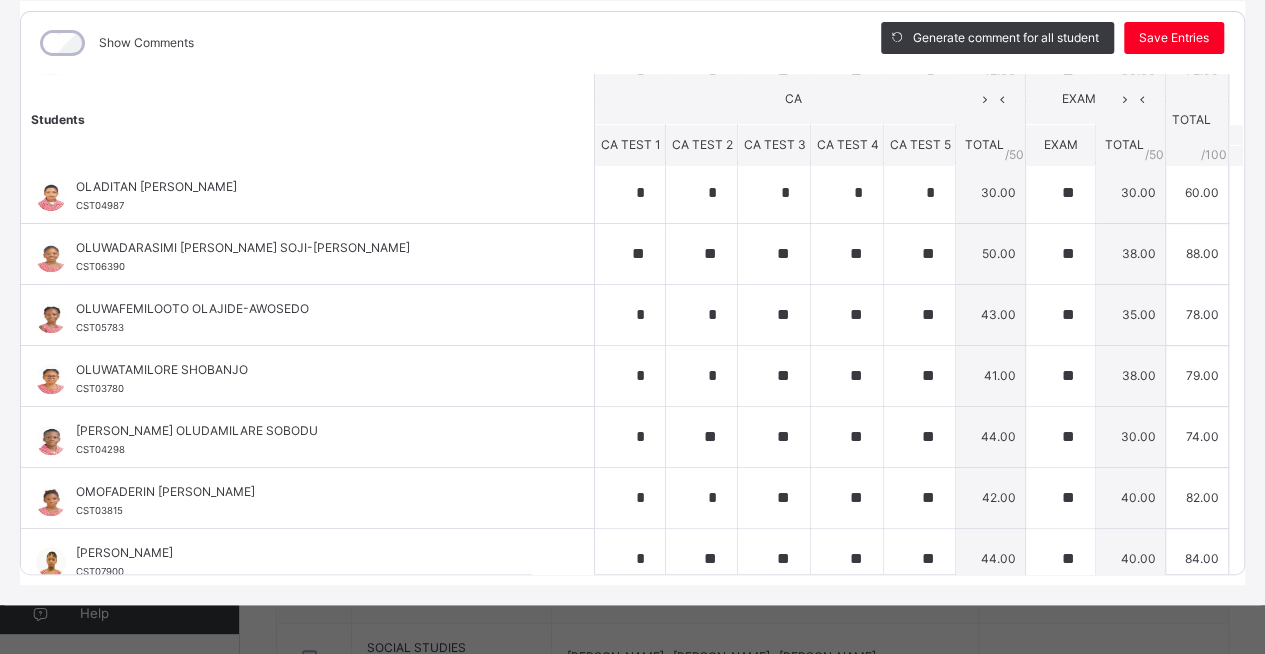 scroll, scrollTop: 1108, scrollLeft: 0, axis: vertical 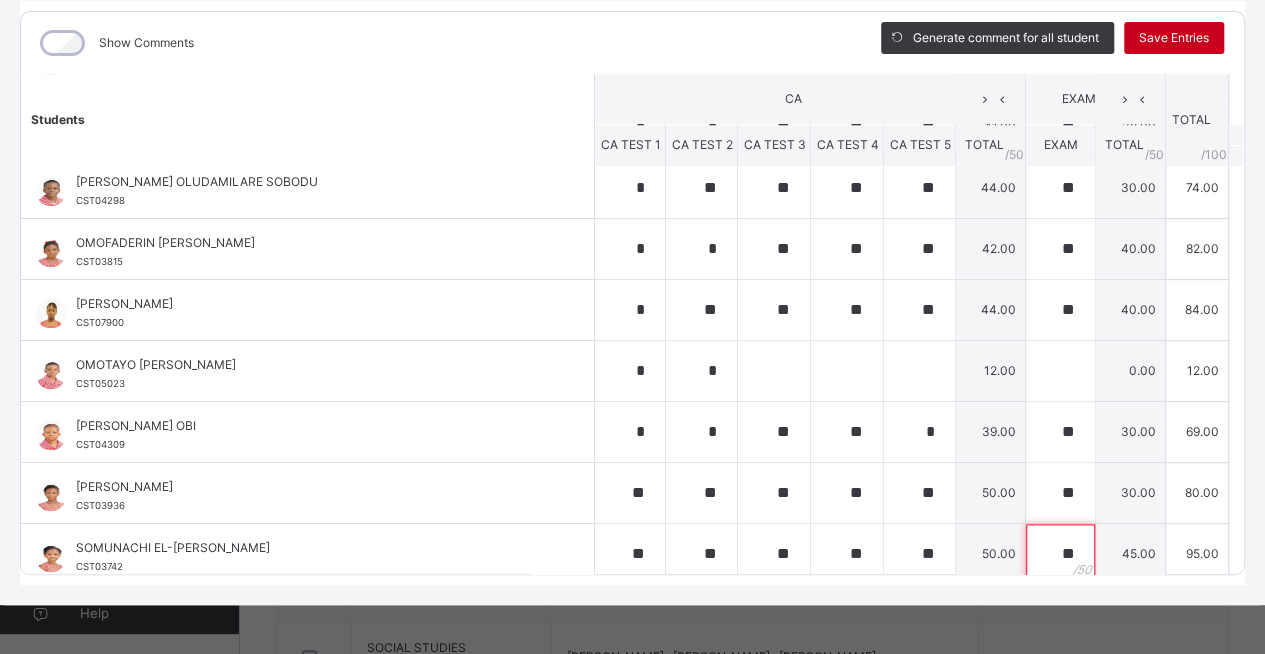 type on "**" 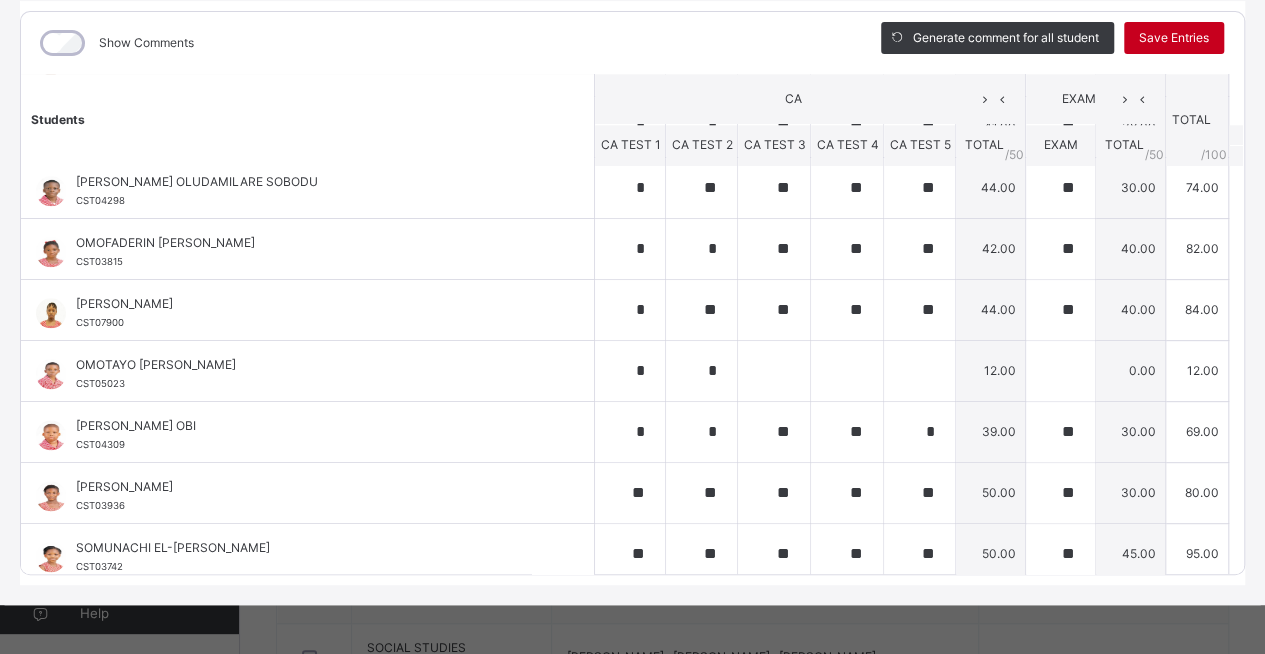 click on "Save Entries" at bounding box center [1174, 38] 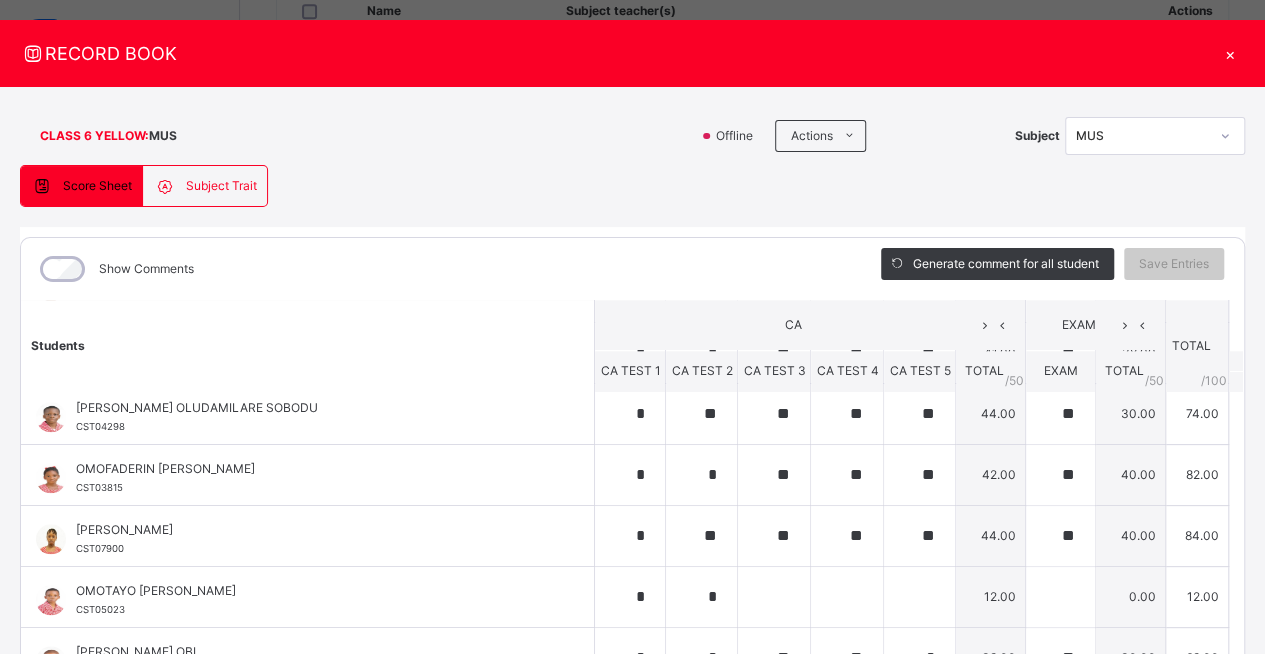 scroll, scrollTop: 6, scrollLeft: 0, axis: vertical 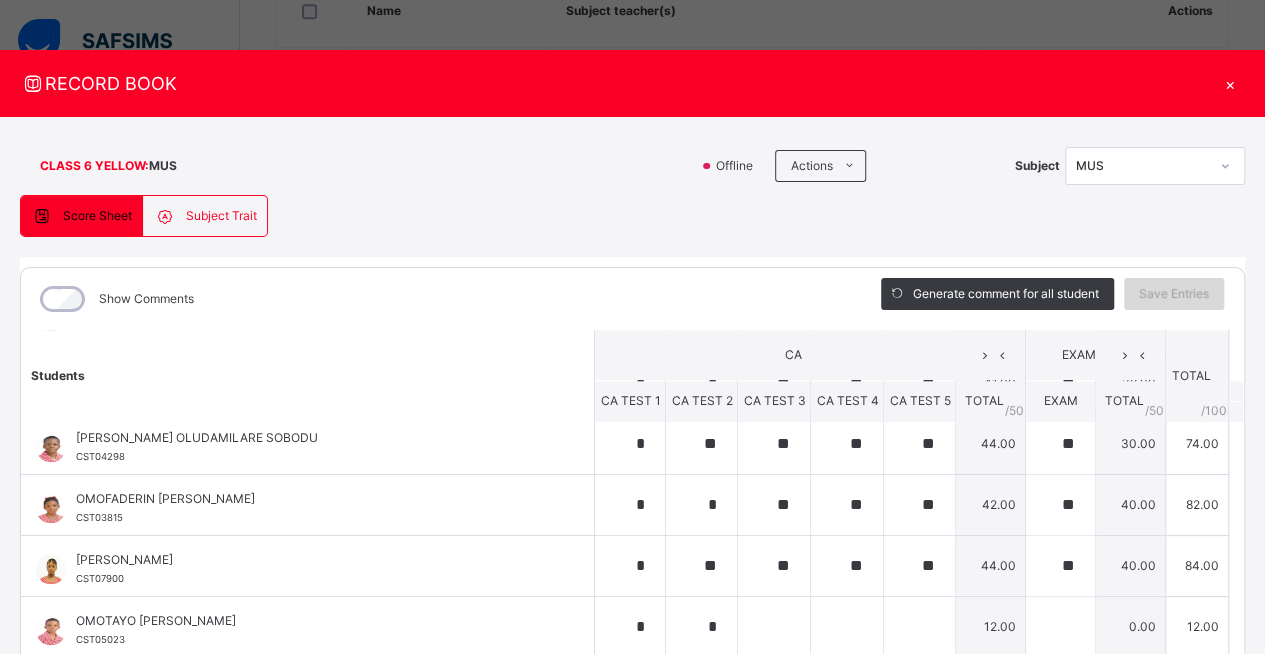click on "Save Entries" at bounding box center [1174, 294] 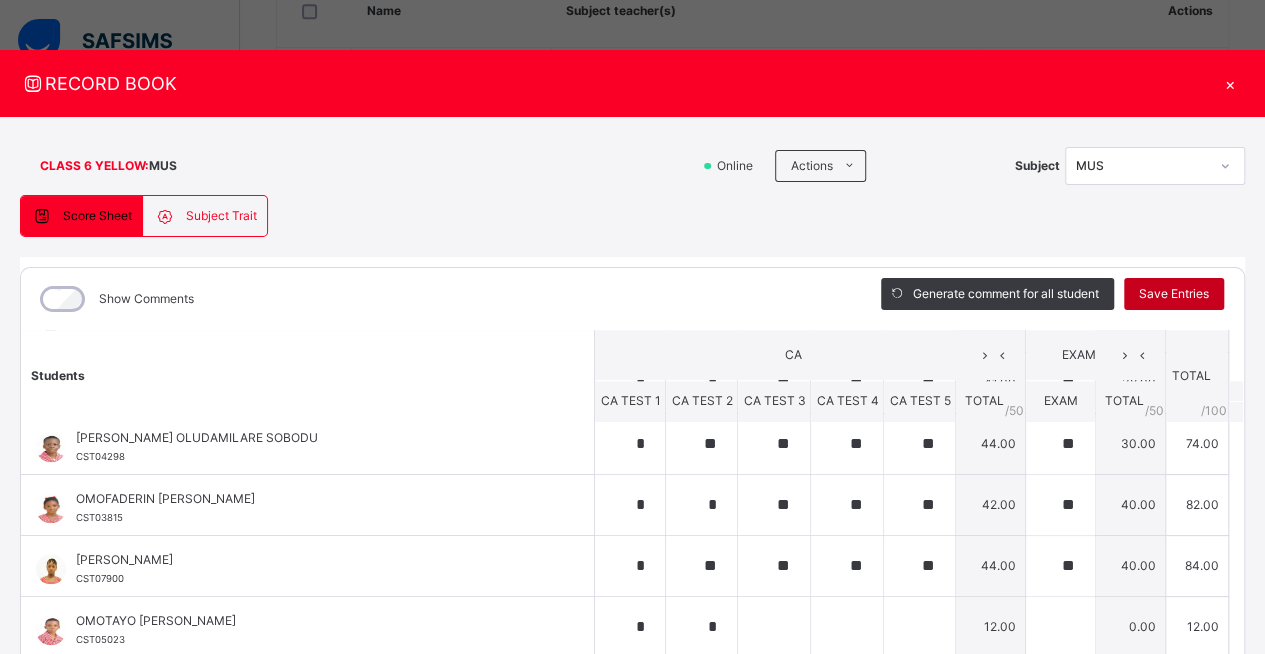 click on "Save Entries" at bounding box center (1174, 294) 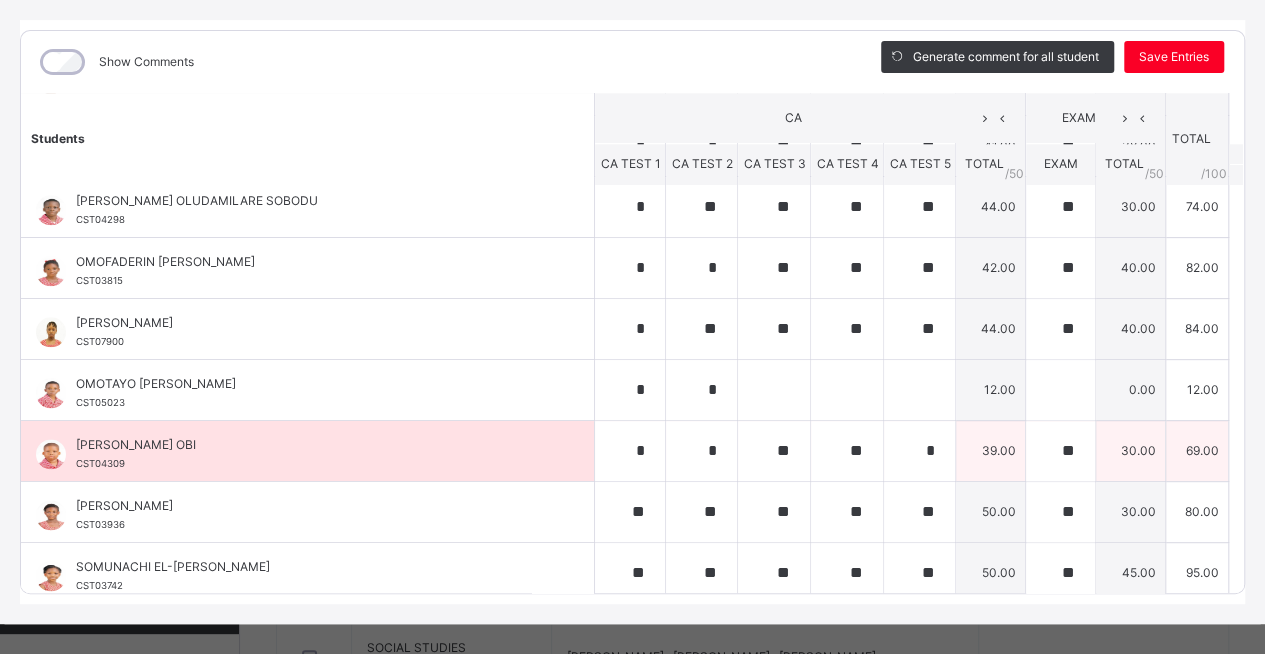 scroll, scrollTop: 256, scrollLeft: 0, axis: vertical 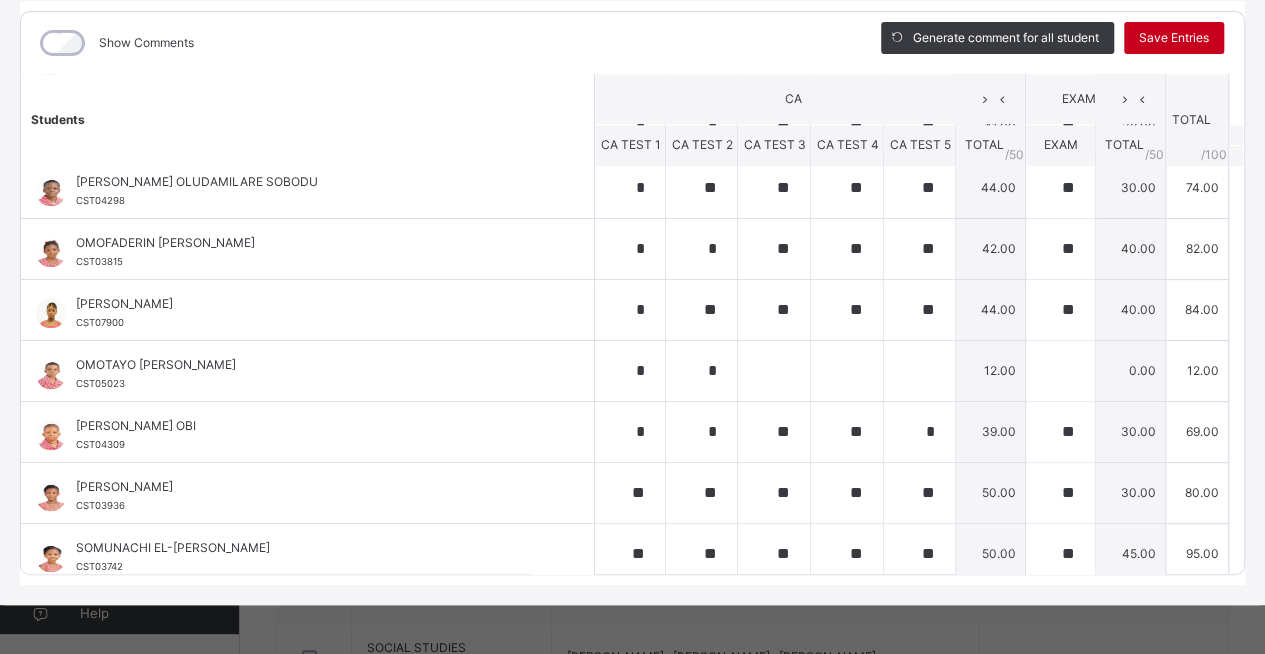 click on "Save Entries" at bounding box center [1174, 38] 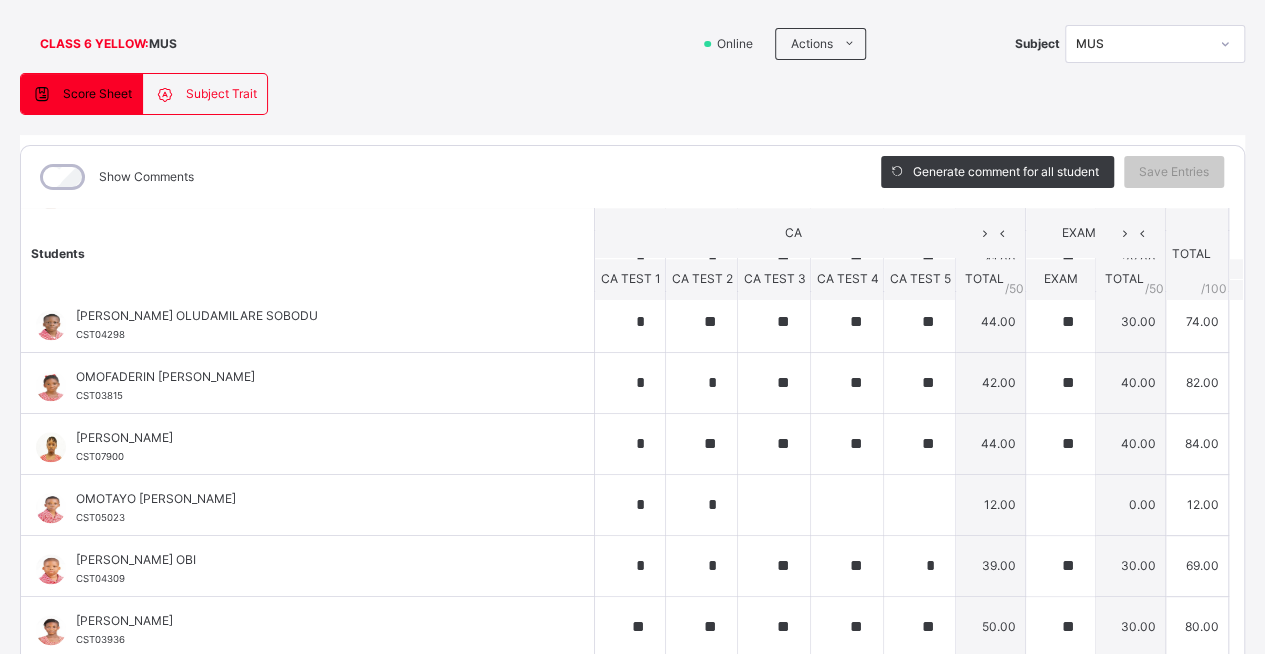 scroll, scrollTop: 60, scrollLeft: 0, axis: vertical 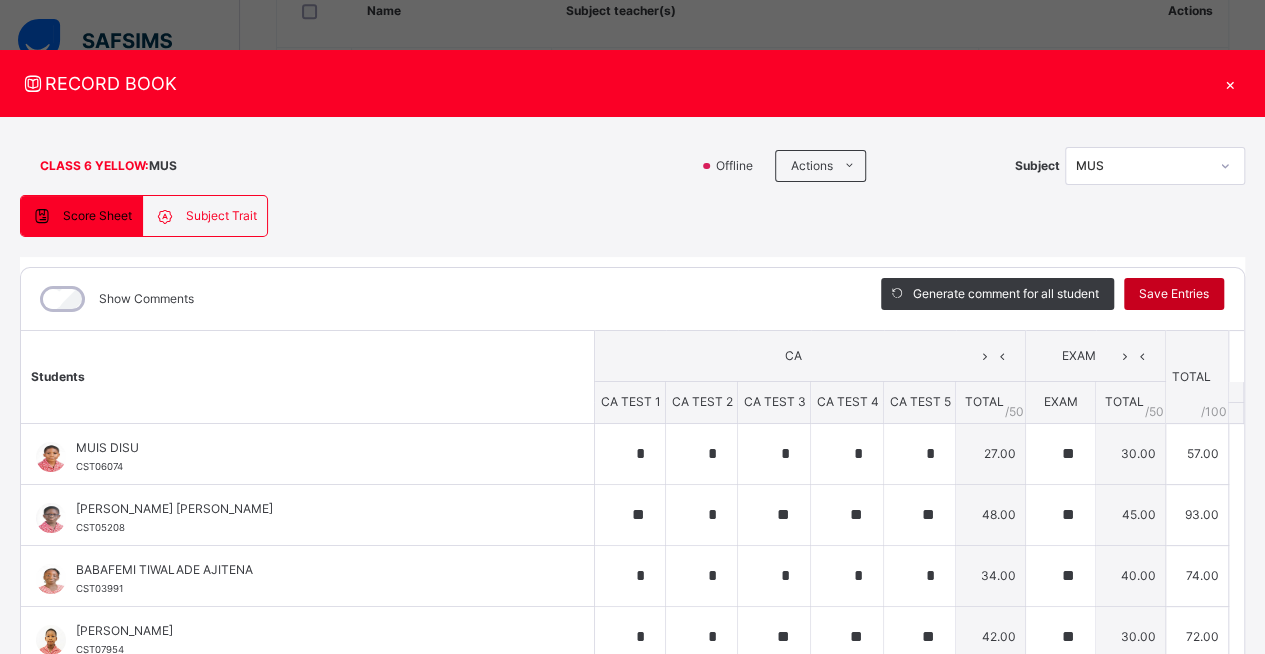 click on "Save Entries" at bounding box center (1174, 294) 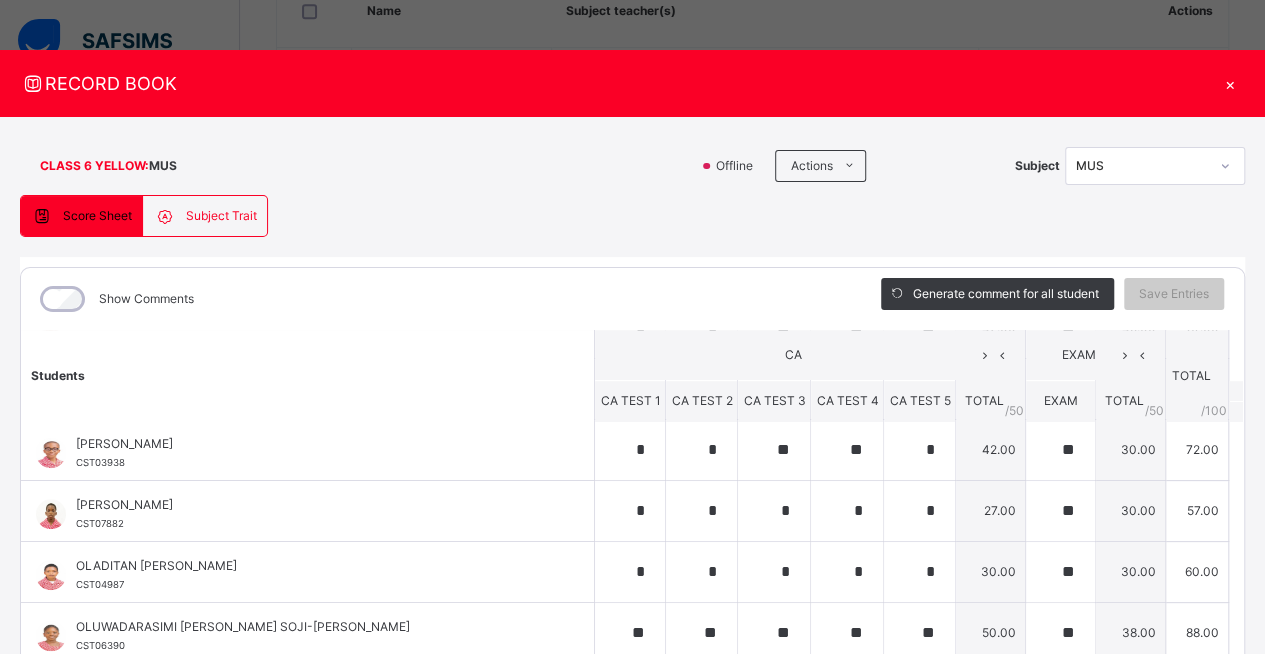scroll, scrollTop: 741, scrollLeft: 0, axis: vertical 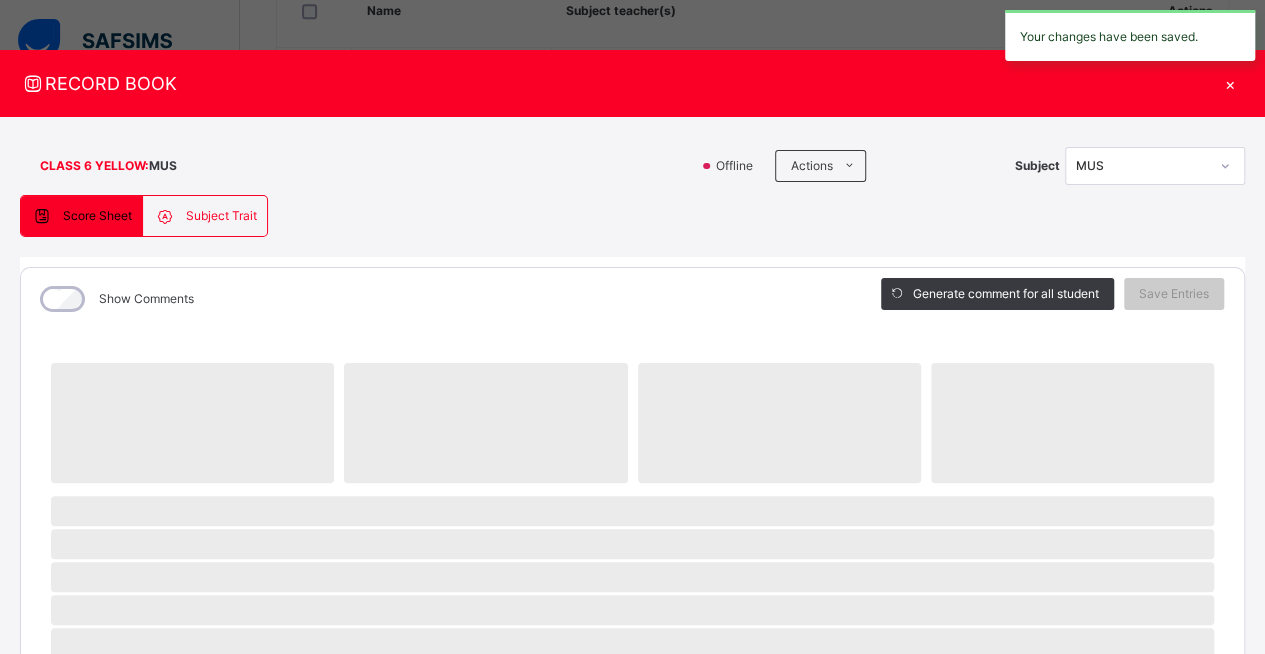 drag, startPoint x: 1230, startPoint y: 363, endPoint x: 1222, endPoint y: 669, distance: 306.10455 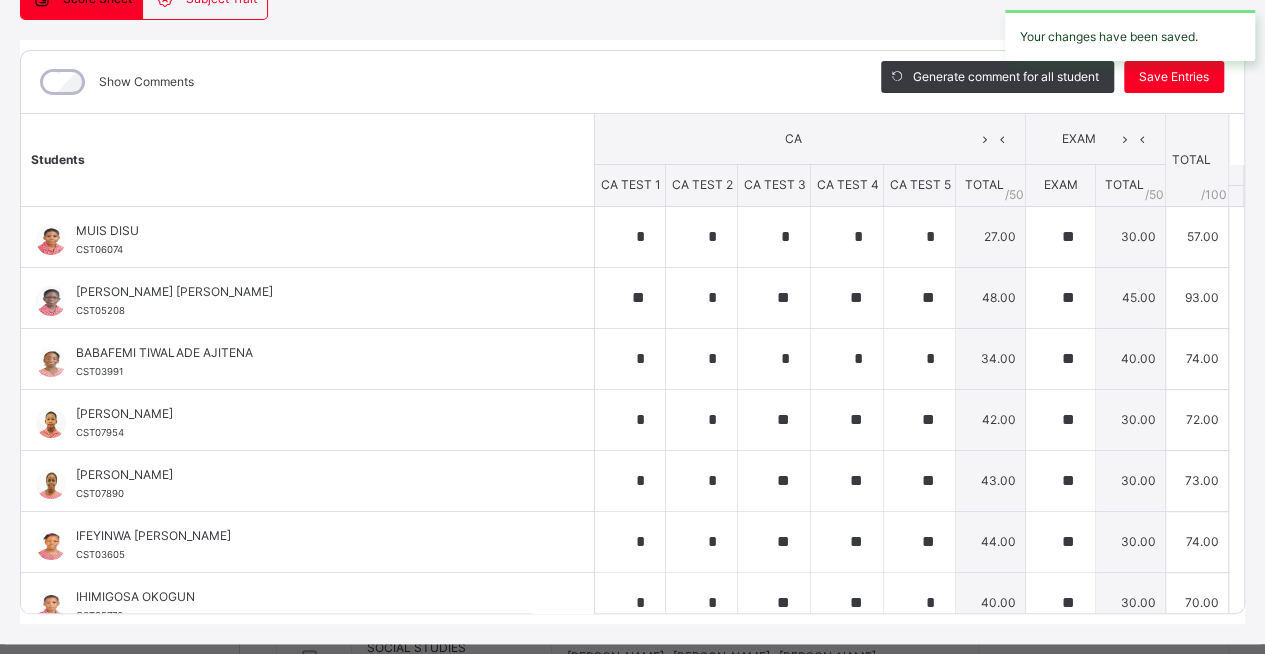 scroll, scrollTop: 256, scrollLeft: 0, axis: vertical 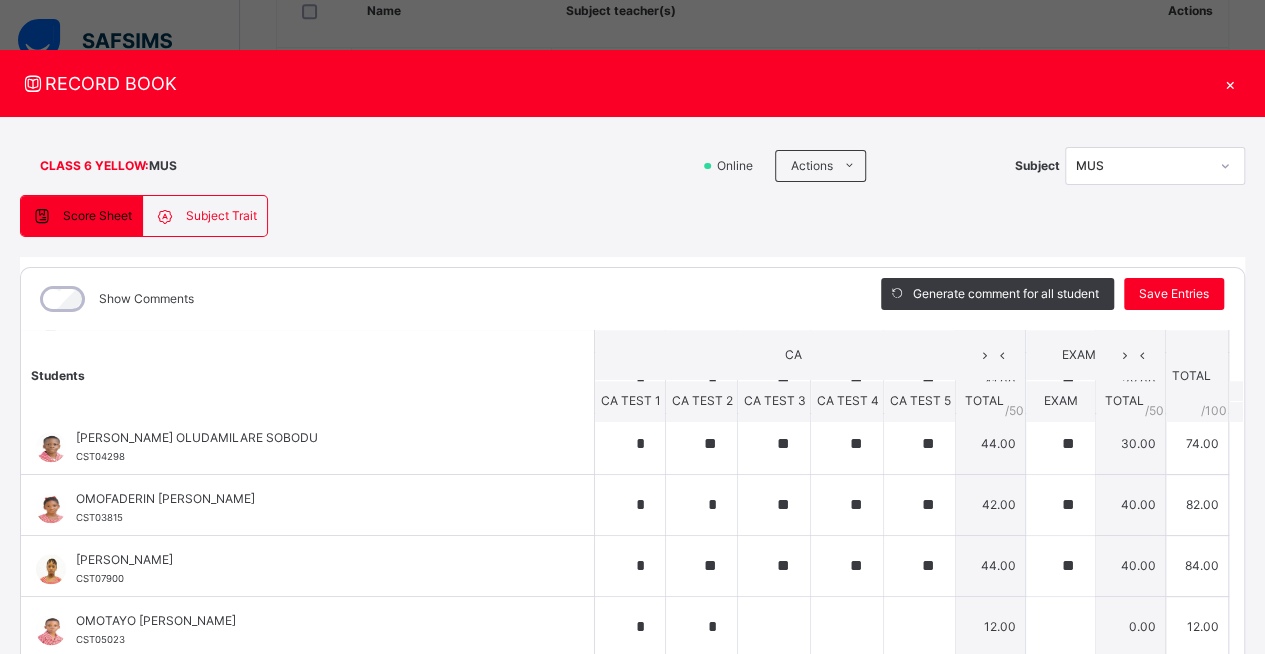 click on "×" at bounding box center (1230, 83) 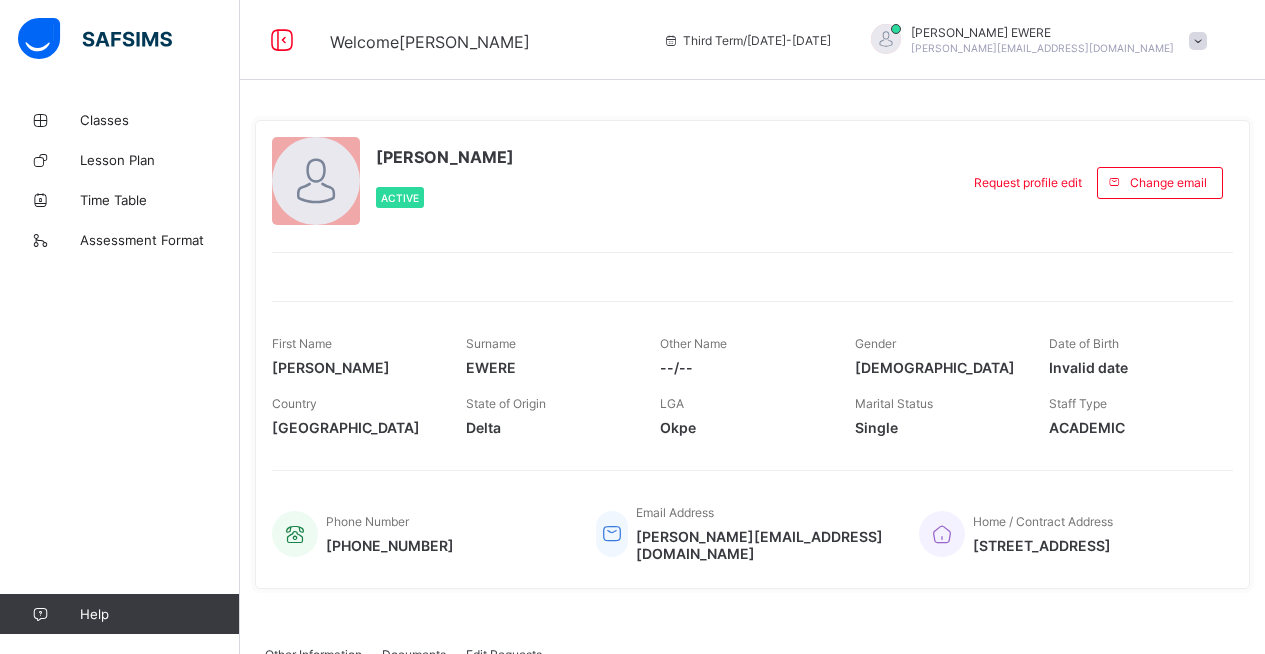 scroll, scrollTop: 0, scrollLeft: 0, axis: both 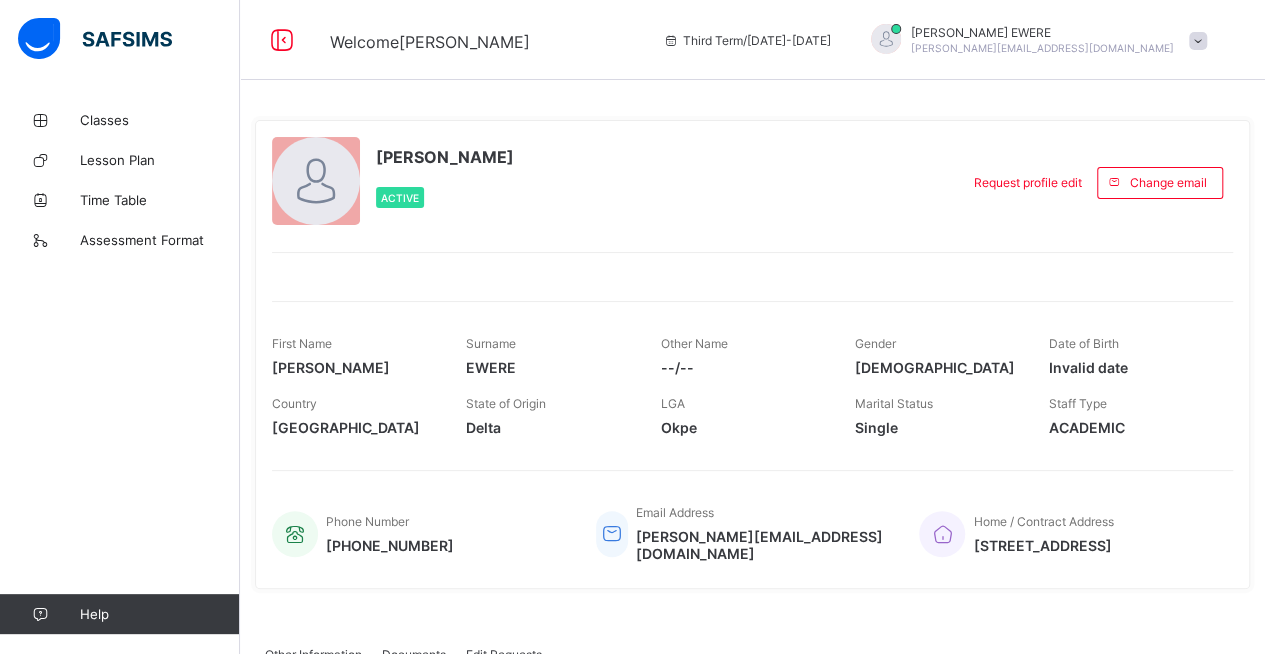 click on "[PERSON_NAME]   Active   Request profile edit Change email First Name [PERSON_NAME] Surname EWERE Other Name --/-- Gender [DEMOGRAPHIC_DATA] Date of Birth Invalid date Country [DEMOGRAPHIC_DATA] State of Origin Delta LGA Okpe Marital Status [DEMOGRAPHIC_DATA] Staff Type ACADEMIC Phone Number [PHONE_NUMBER] Email Address [PERSON_NAME][EMAIL_ADDRESS][DOMAIN_NAME] Home / Contract Address [STREET_ADDRESS], APAPA Other Information Documents Edit Requests Other Information More Options   Next of Kin Below is your next of kin's Information --/-- Next of [PERSON_NAME] First Name --/-- Next of [PERSON_NAME] Surname --/-- Next of Kin's Other Name --/-- Next of [PERSON_NAME] Email Address --/-- Next of Kin's Phone Number --/-- Next of Kin's Relationship --/-- Next of Kin's Address T   Staff Date Created Status Action   Customers There are currently no records. Personal Document Upload PDF File   Select your PDF file from your computer to upload it using that uploader provided for you below   Drag and Drop files here Files supported: Pdf Browse file Maximum size 2.5mb Cancel ×" at bounding box center (752, 505) 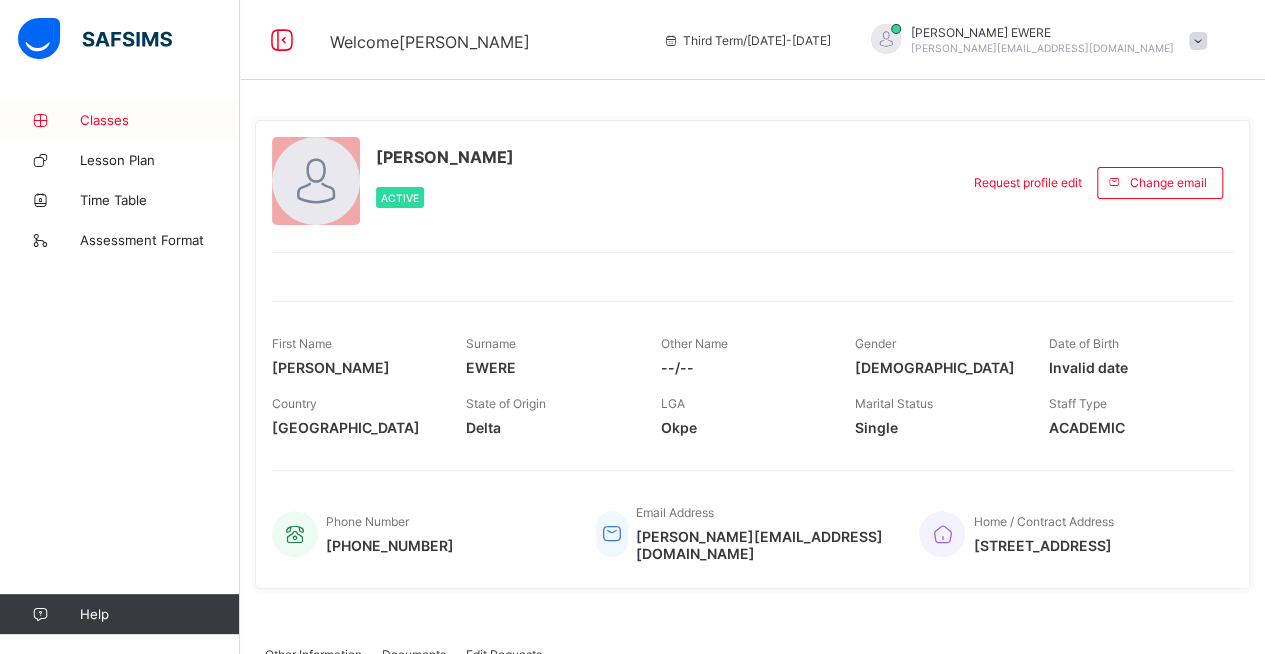 click on "Classes" at bounding box center (120, 120) 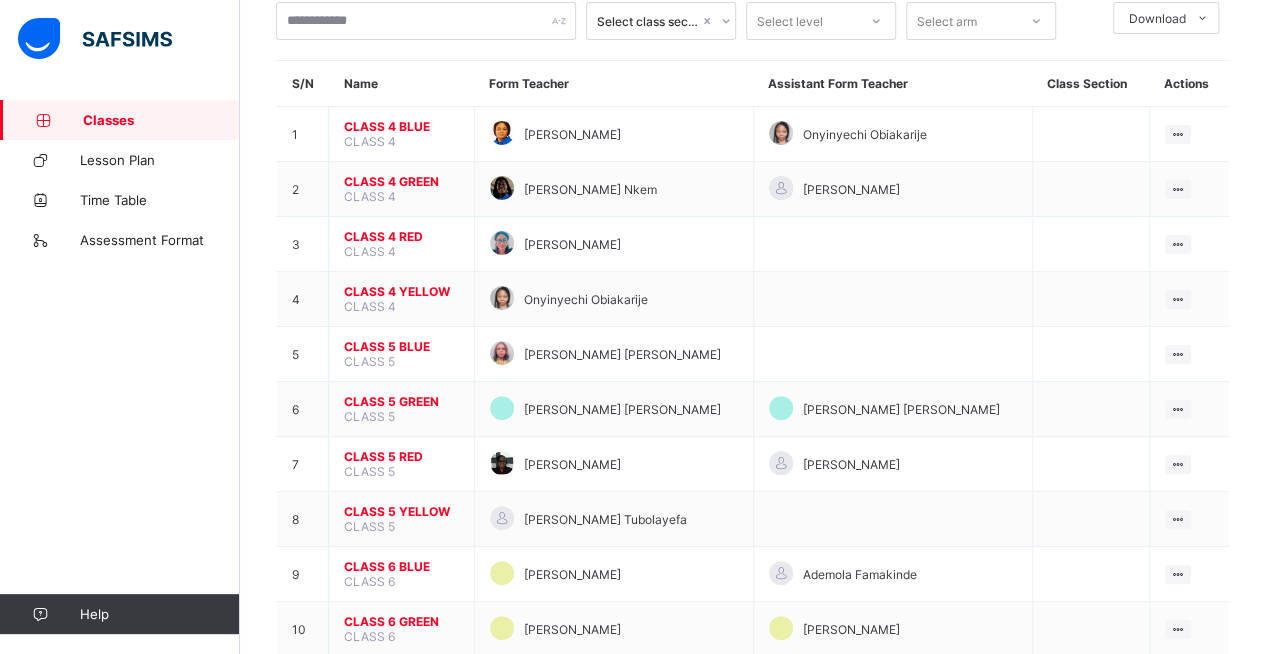 scroll, scrollTop: 208, scrollLeft: 0, axis: vertical 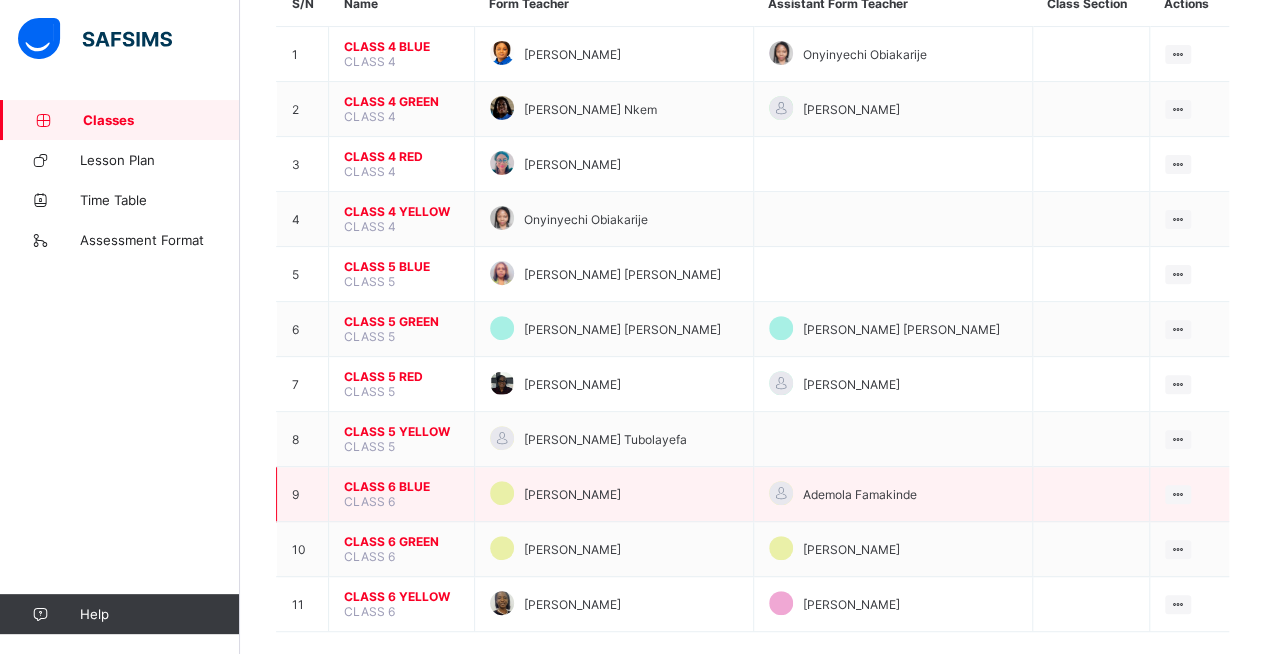 click on "CLASS 6   BLUE" at bounding box center (401, 486) 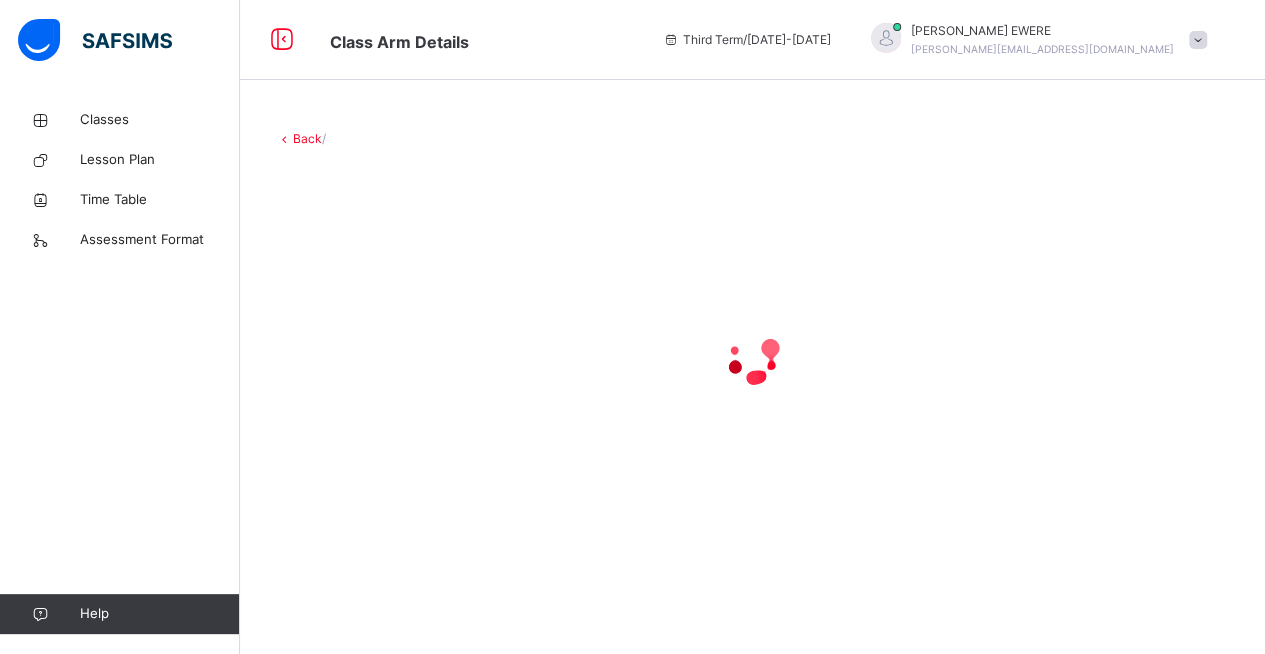scroll, scrollTop: 0, scrollLeft: 0, axis: both 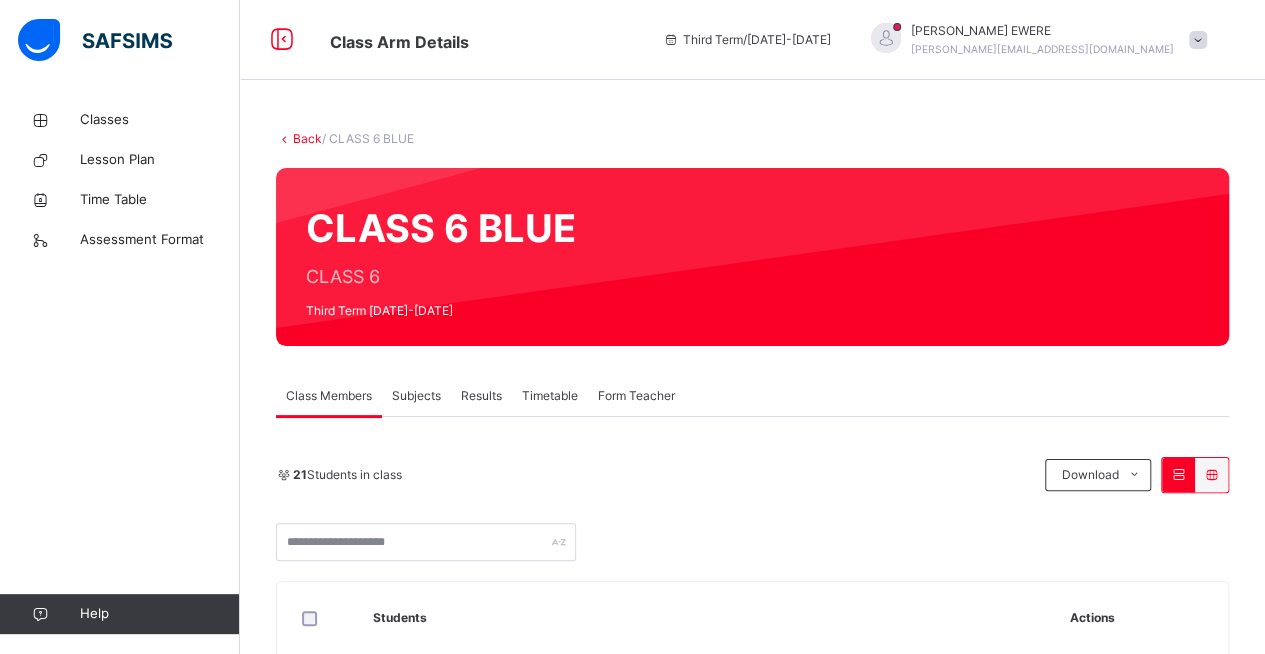 click on "Subjects" at bounding box center [416, 396] 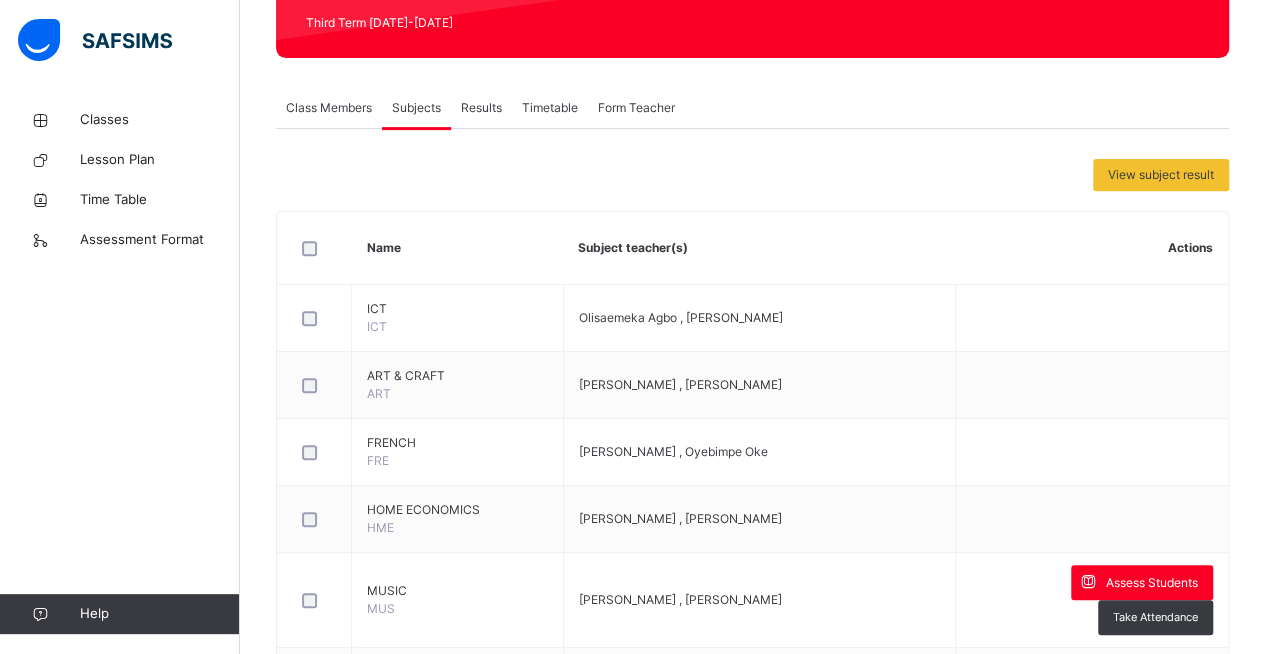 scroll, scrollTop: 297, scrollLeft: 0, axis: vertical 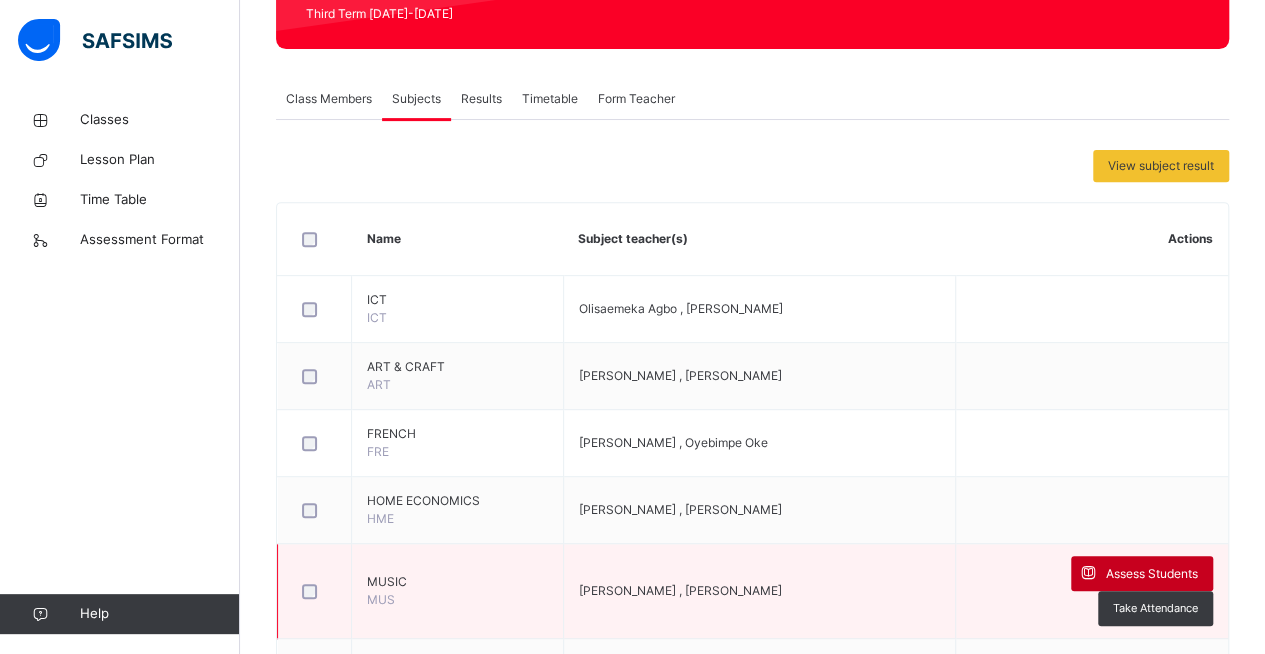 click on "Assess Students" at bounding box center [1152, 574] 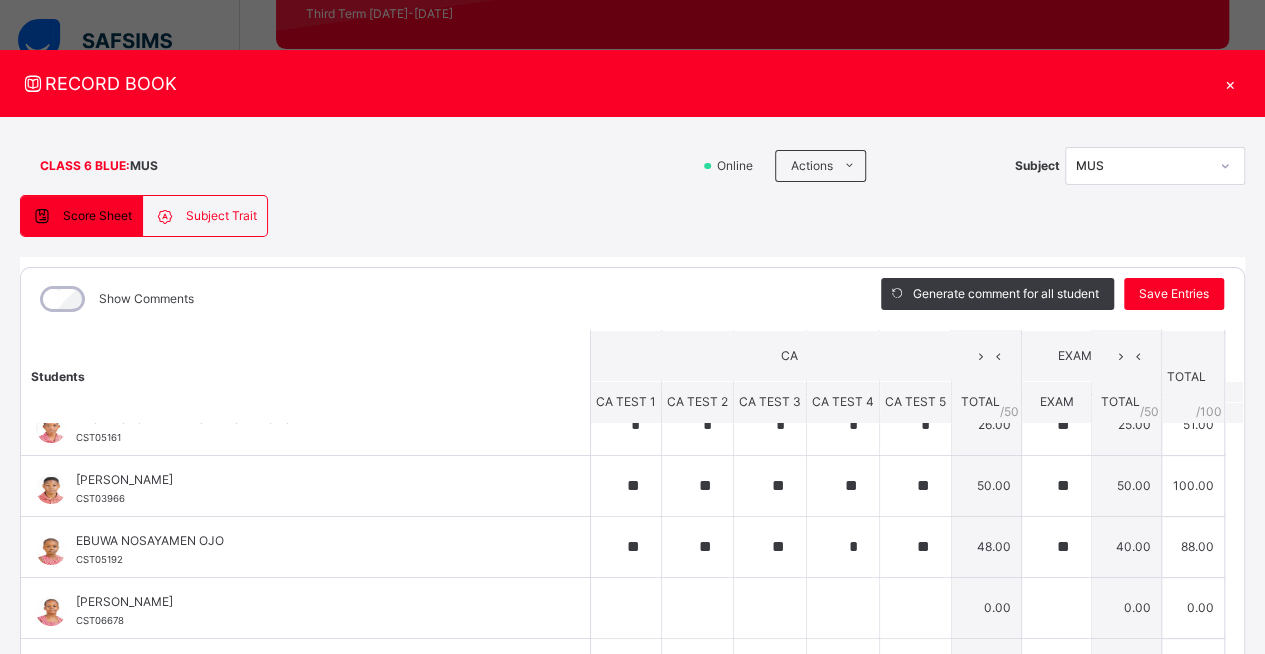 scroll, scrollTop: 210, scrollLeft: 0, axis: vertical 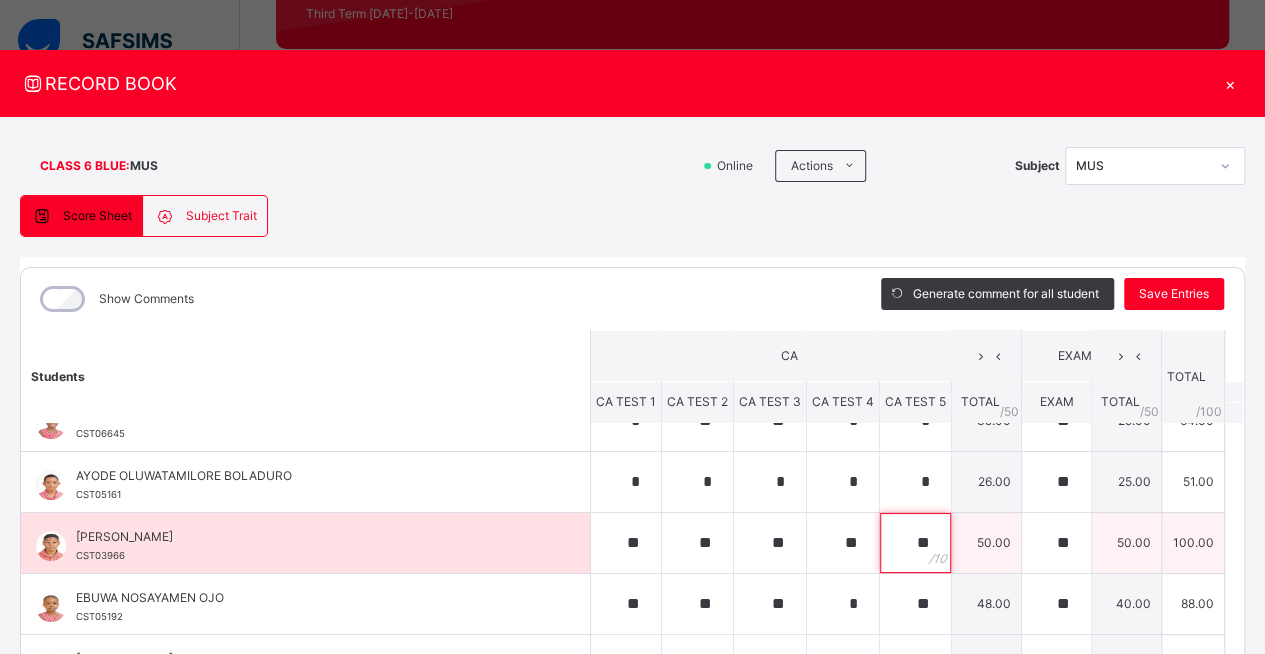 click on "**" at bounding box center [915, 543] 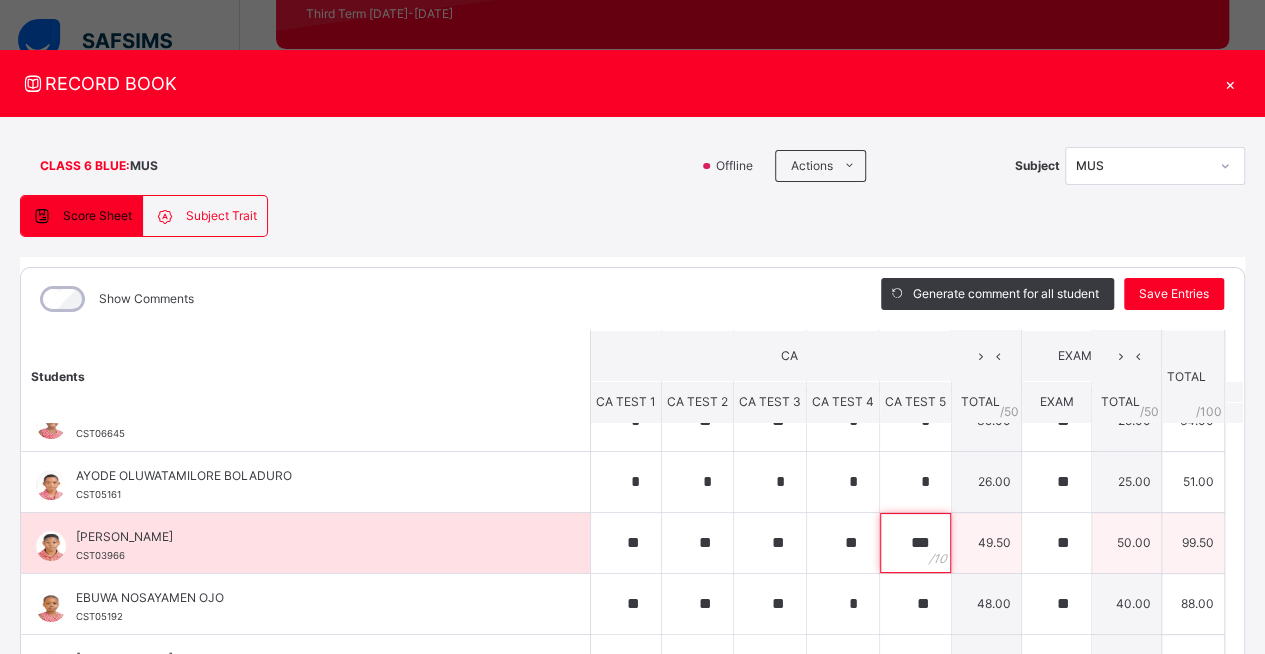 type on "*" 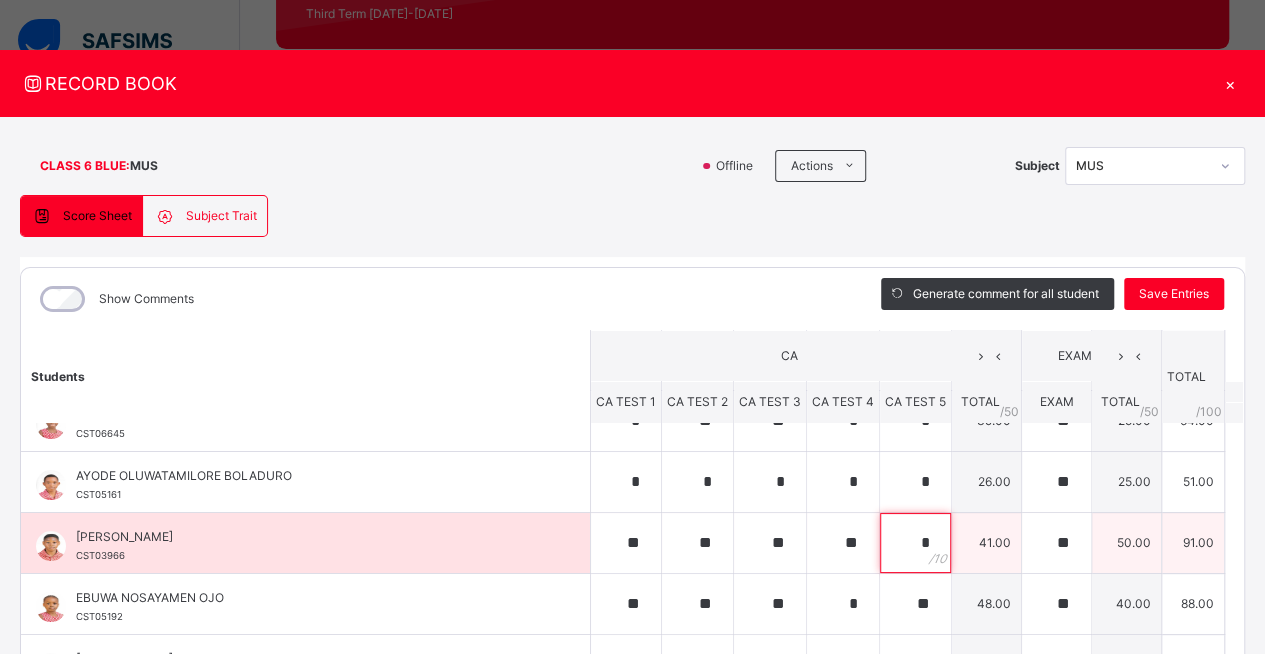 type on "**" 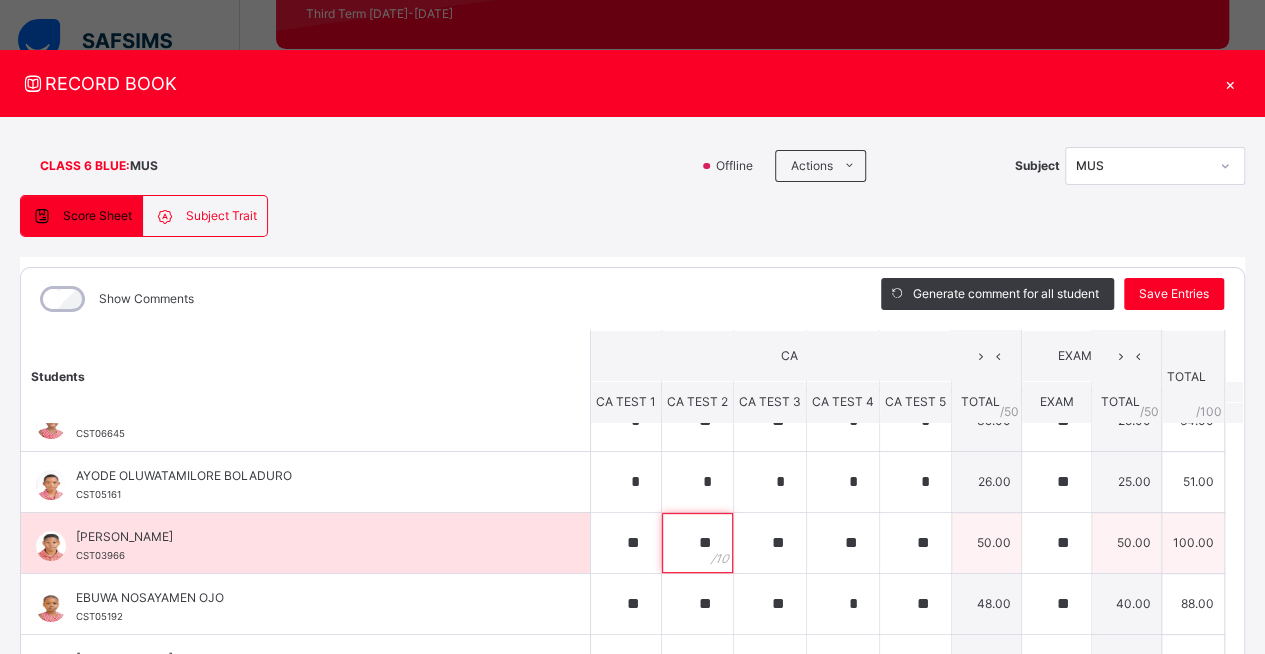 click on "**" at bounding box center [697, 543] 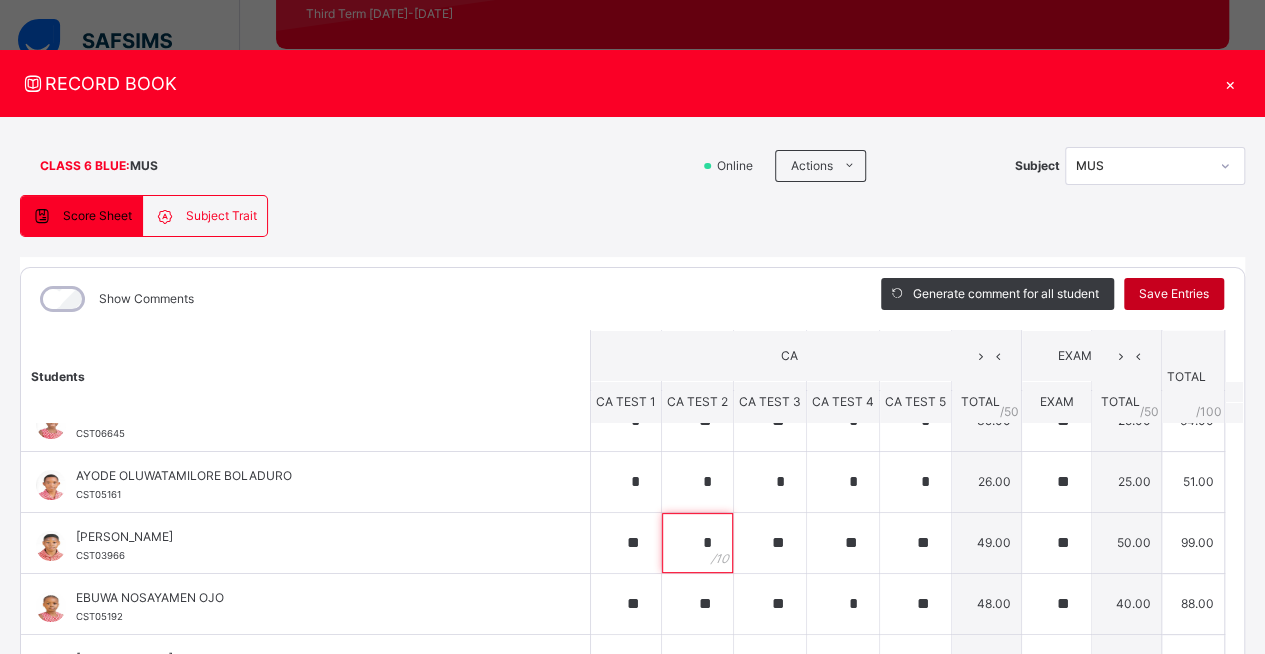 type on "*" 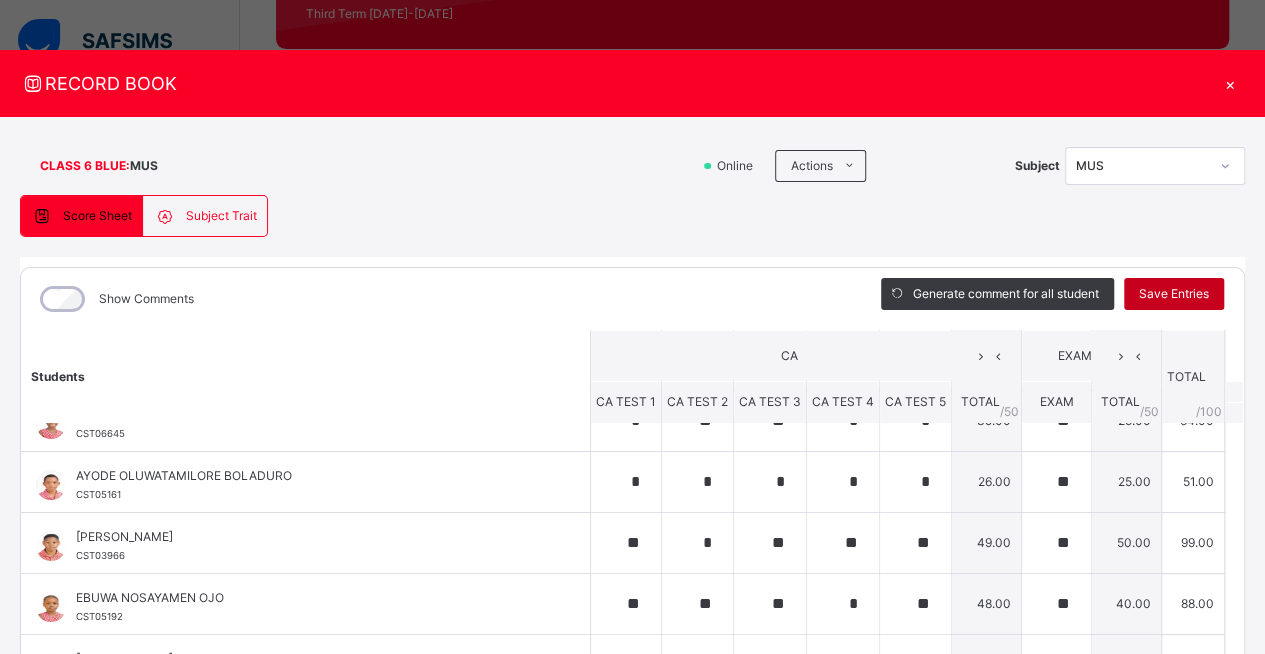 click on "Save Entries" at bounding box center [1174, 294] 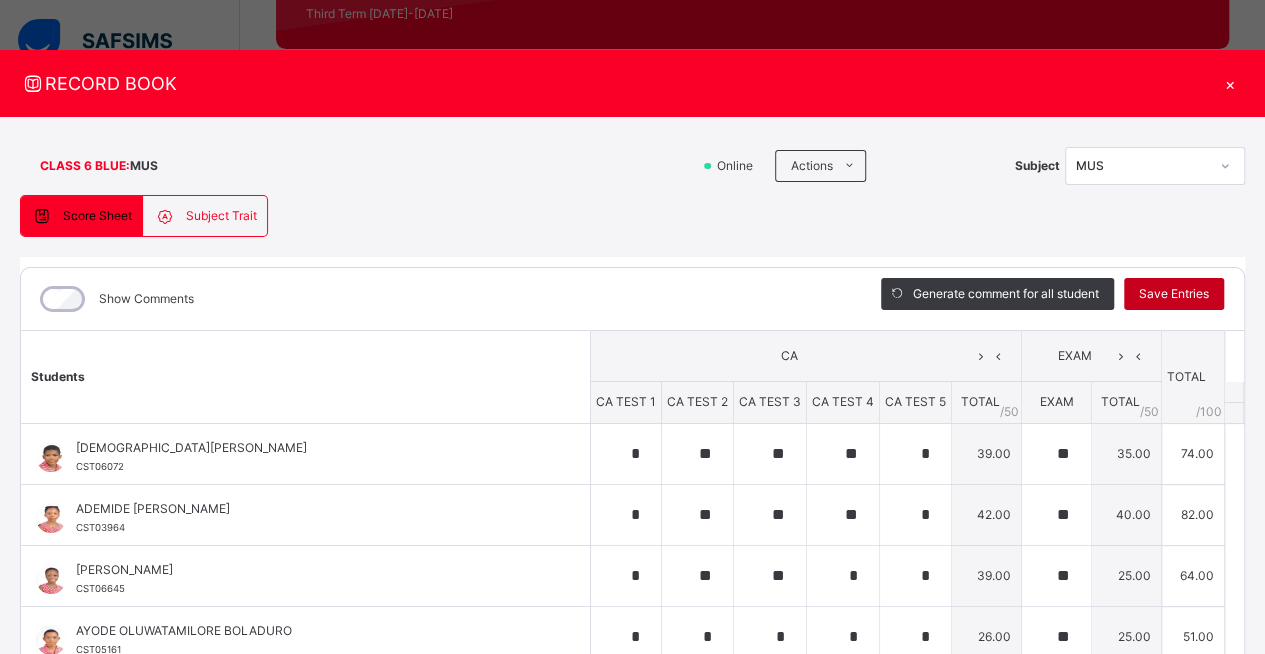 click on "Save Entries" at bounding box center (1174, 294) 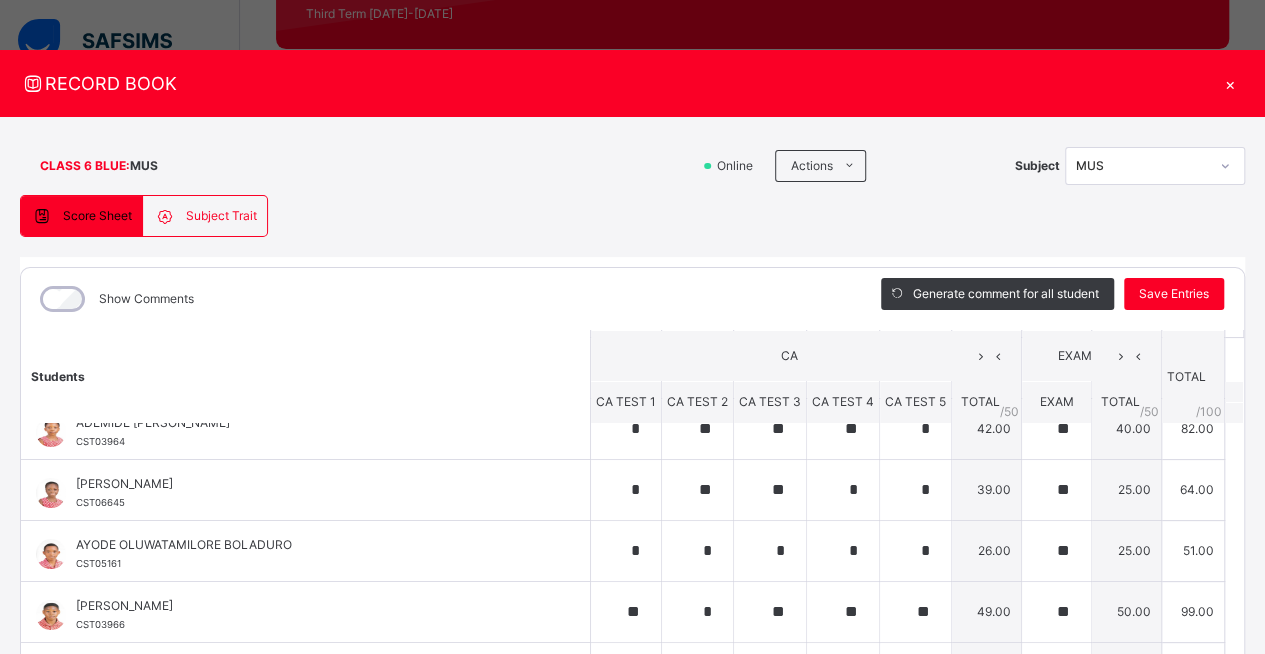 scroll, scrollTop: 94, scrollLeft: 0, axis: vertical 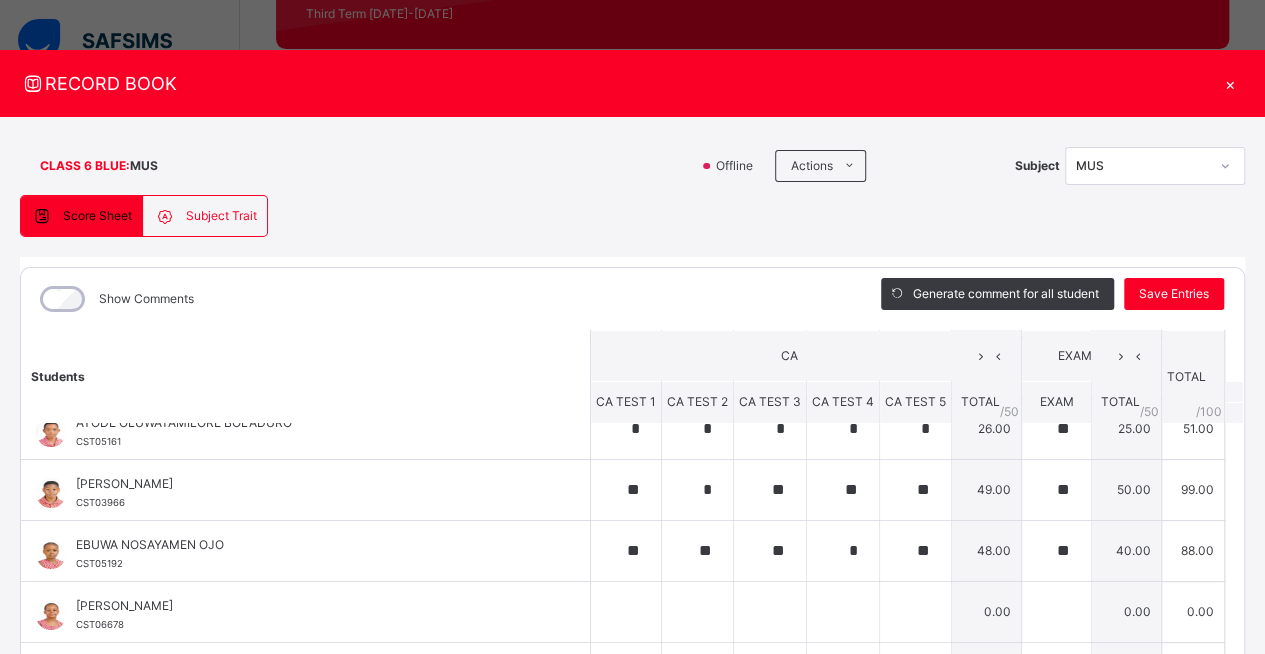 click on "×" at bounding box center [1230, 83] 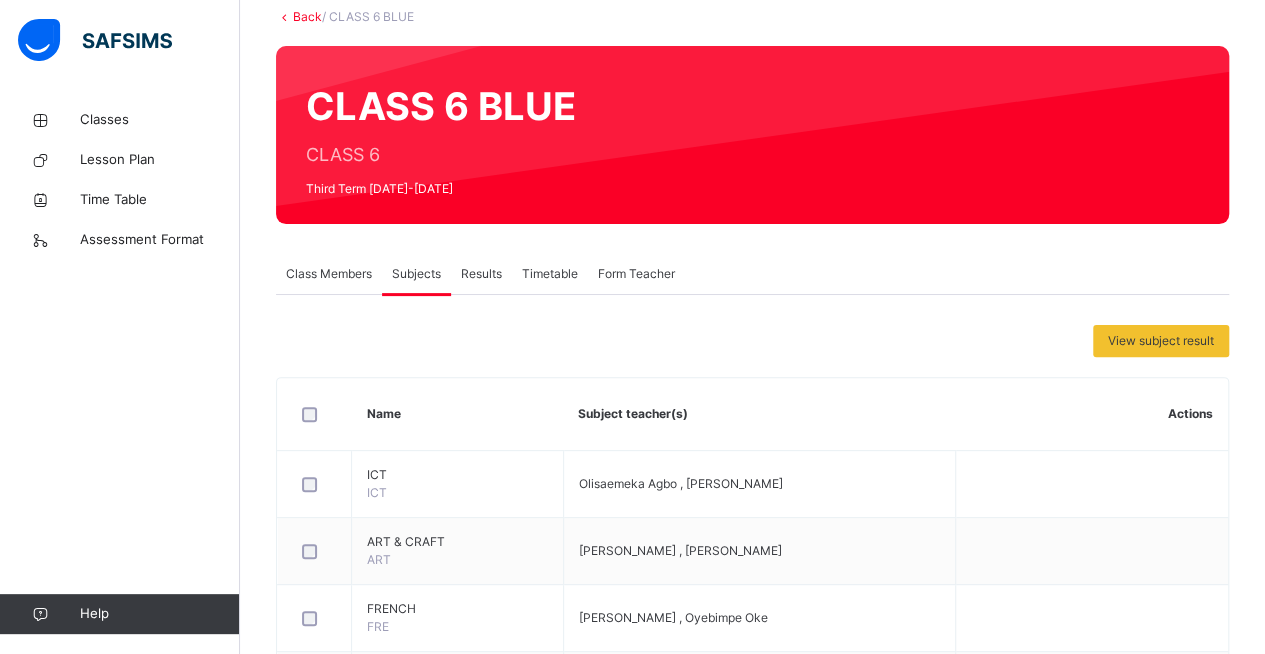 scroll, scrollTop: 0, scrollLeft: 0, axis: both 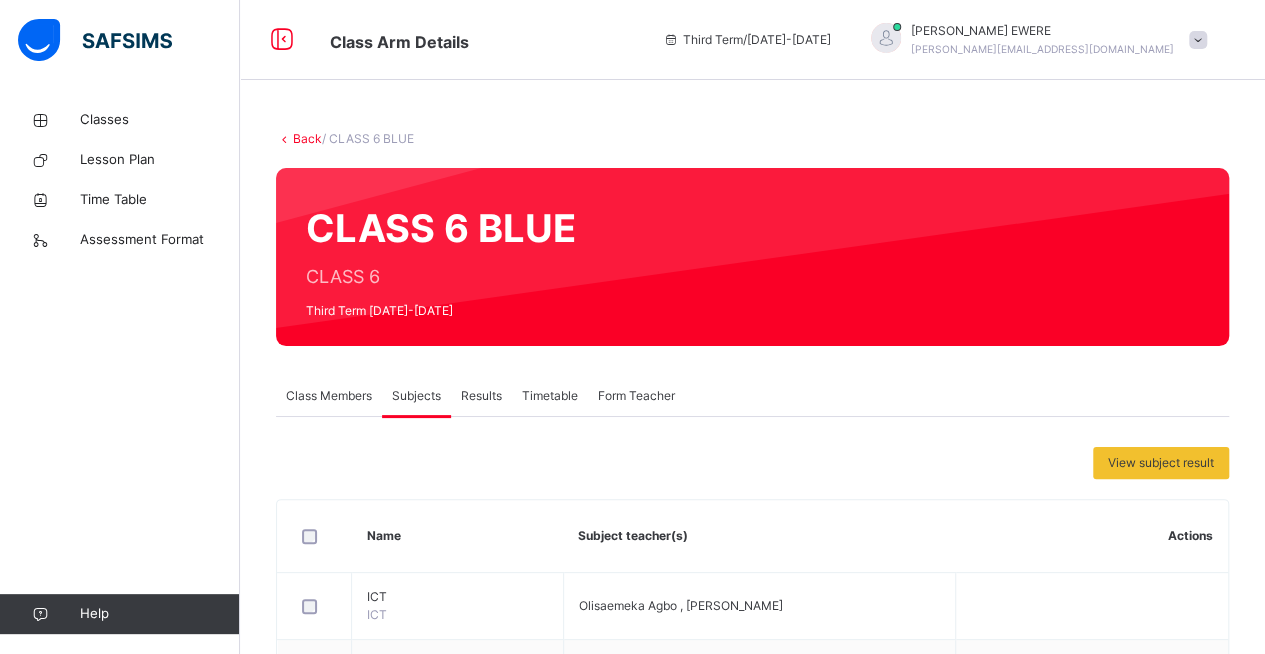 click on "Back" at bounding box center [307, 138] 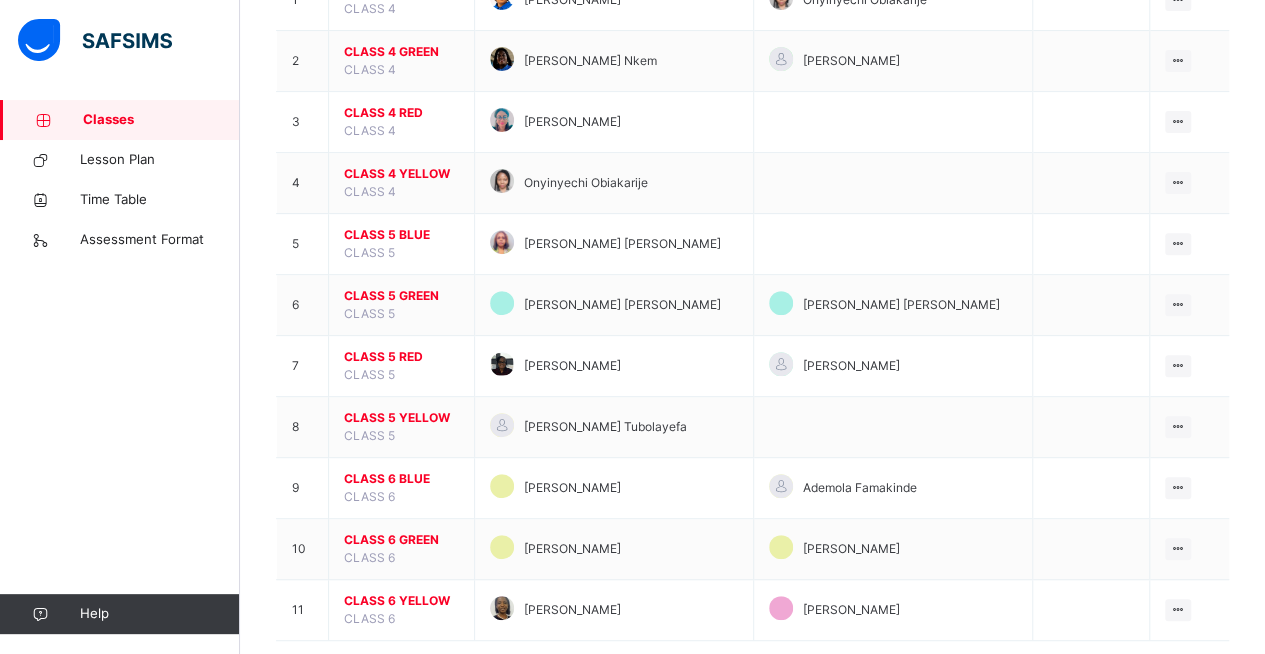 scroll, scrollTop: 300, scrollLeft: 0, axis: vertical 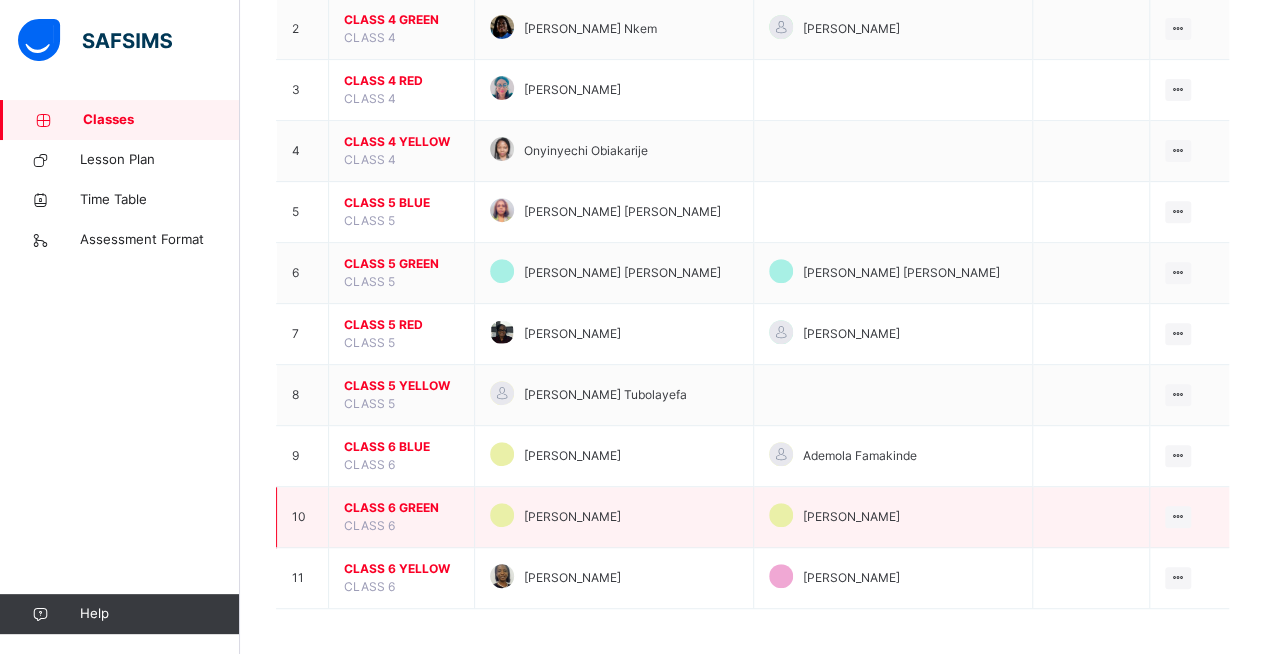 click on "CLASS 6   GREEN" at bounding box center (401, 508) 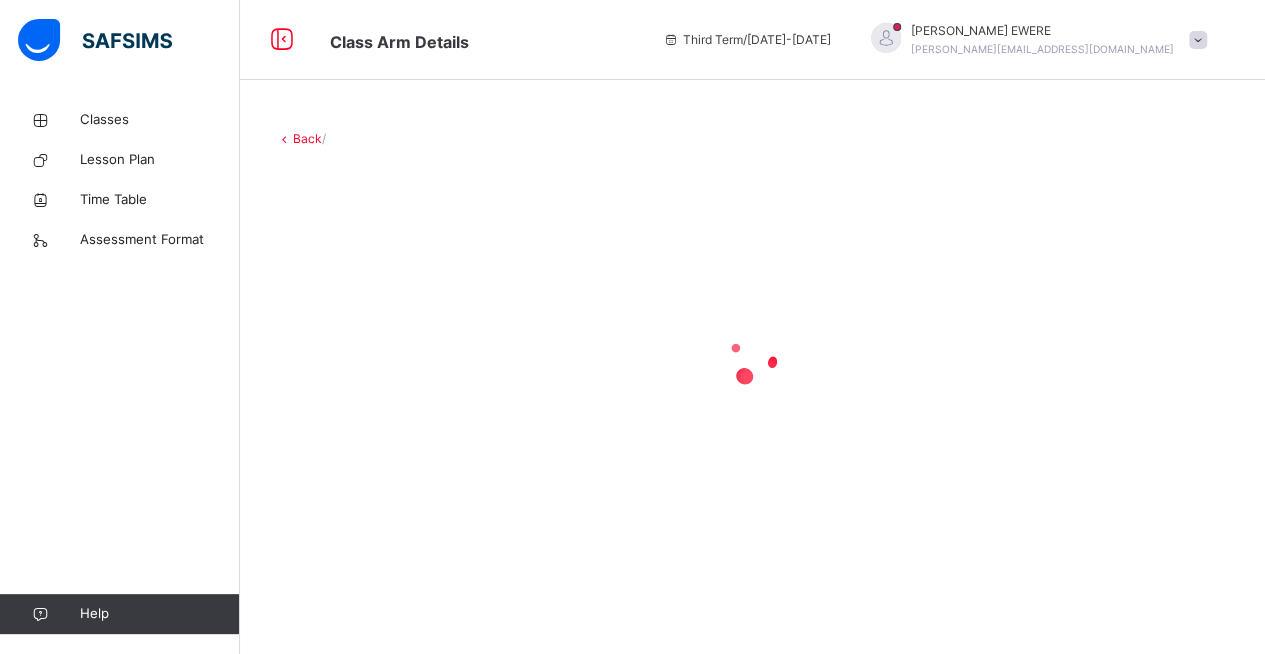scroll, scrollTop: 0, scrollLeft: 0, axis: both 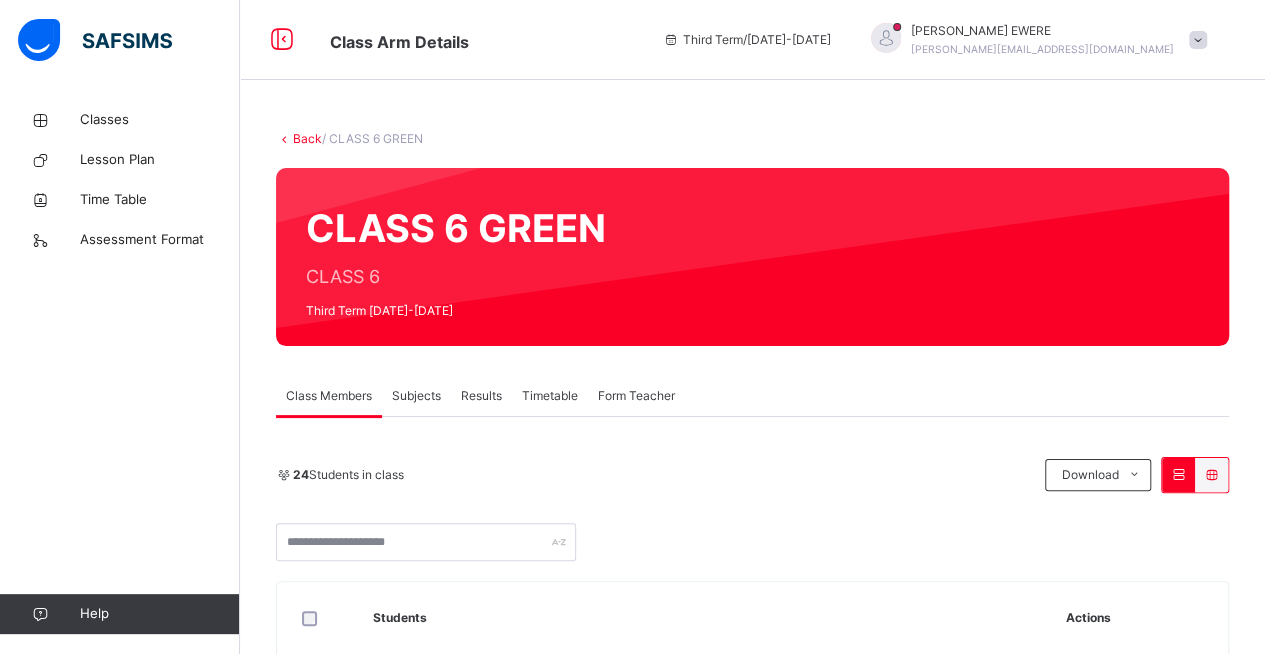 click on "Subjects" at bounding box center [416, 396] 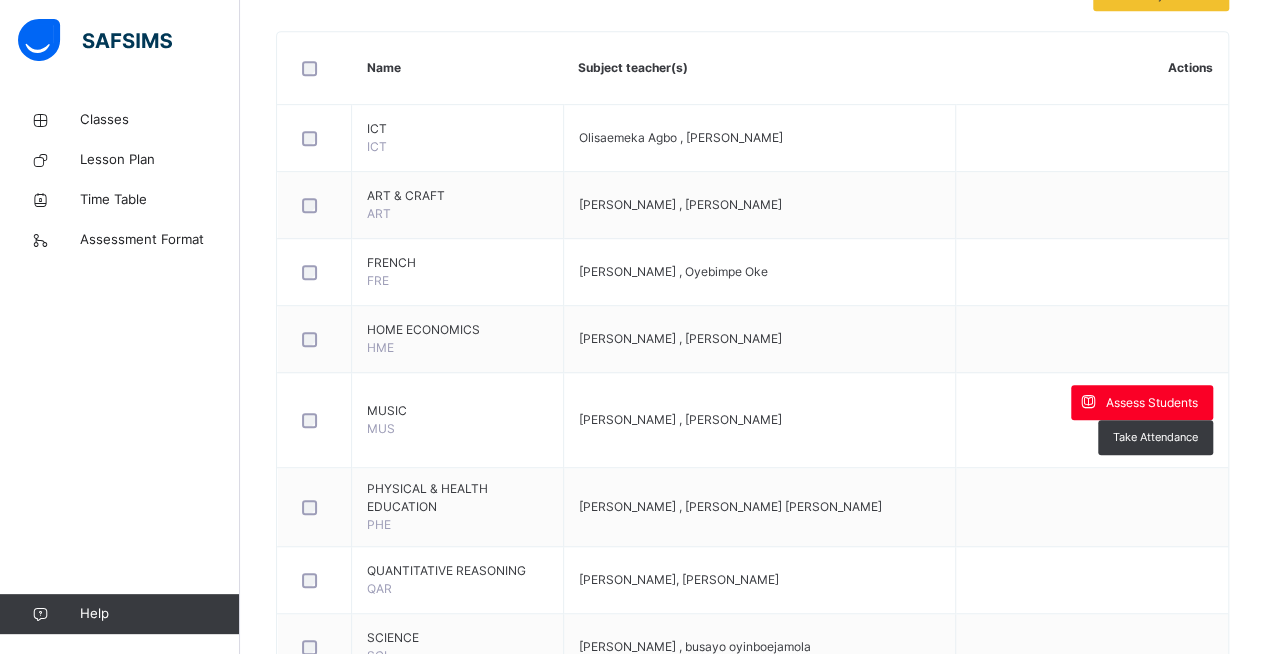scroll, scrollTop: 552, scrollLeft: 0, axis: vertical 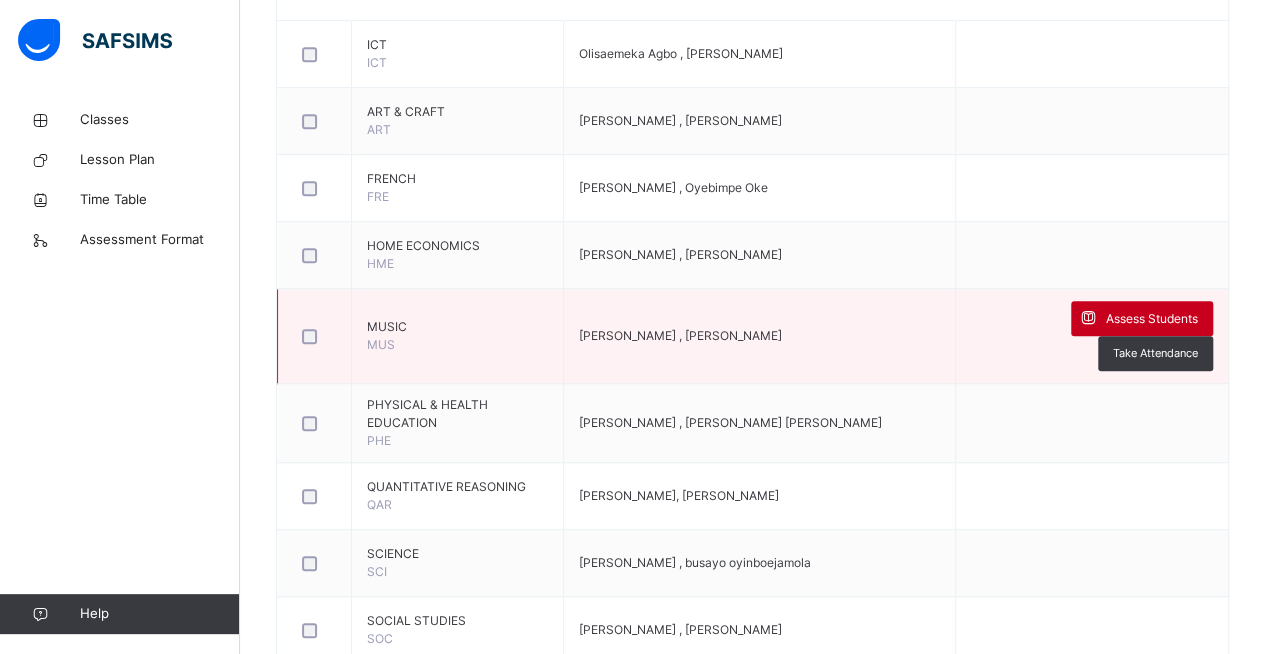 click on "Assess Students" at bounding box center [1152, 319] 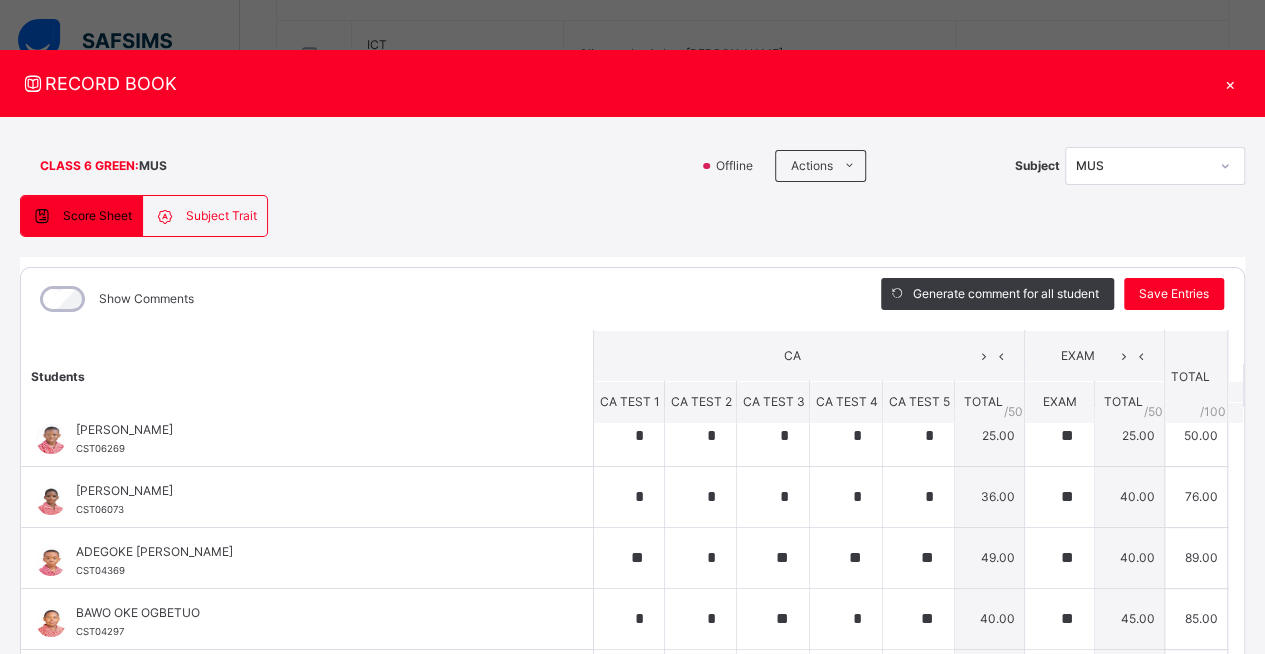 scroll, scrollTop: 0, scrollLeft: 0, axis: both 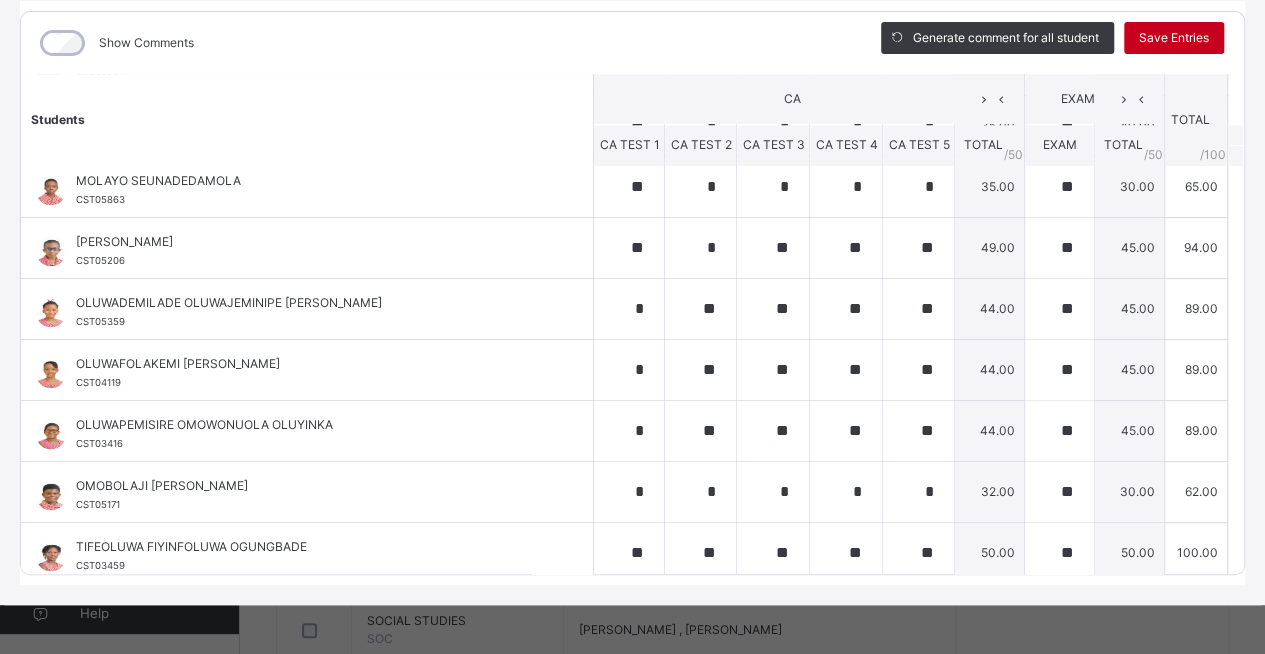click on "Save Entries" at bounding box center [1174, 38] 